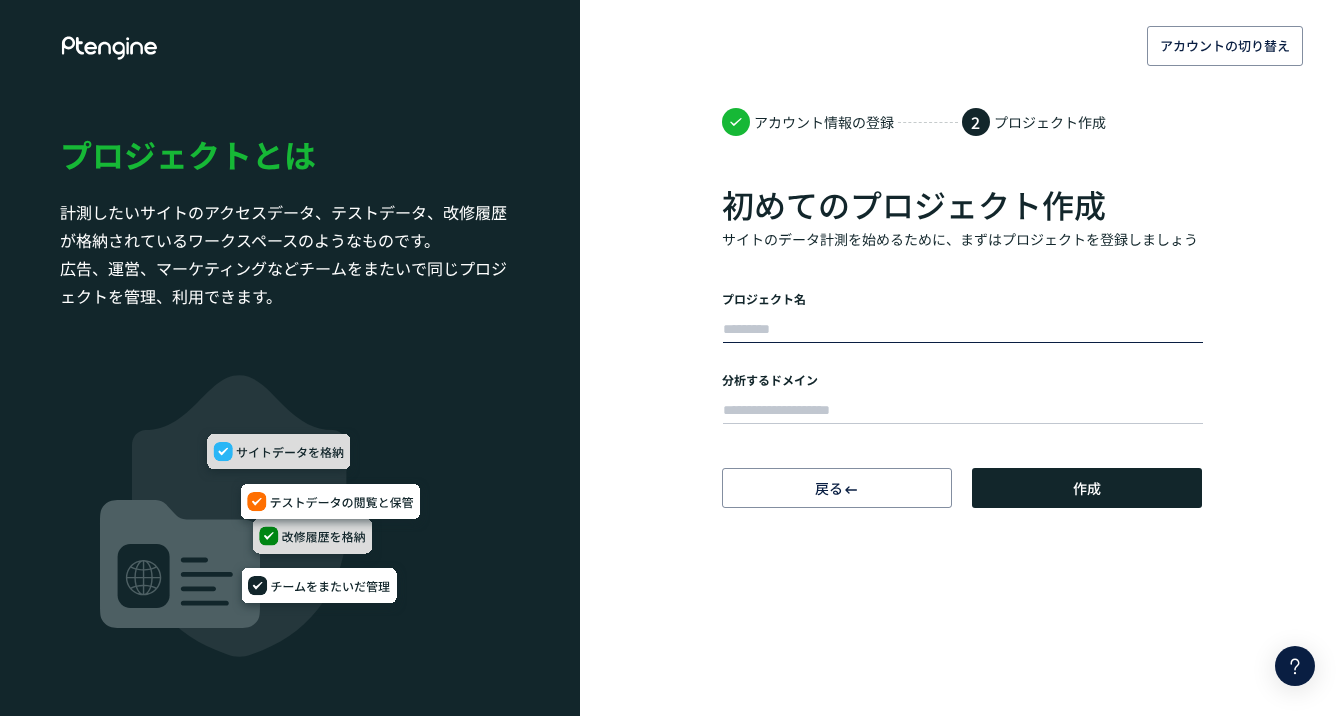 scroll, scrollTop: 0, scrollLeft: 0, axis: both 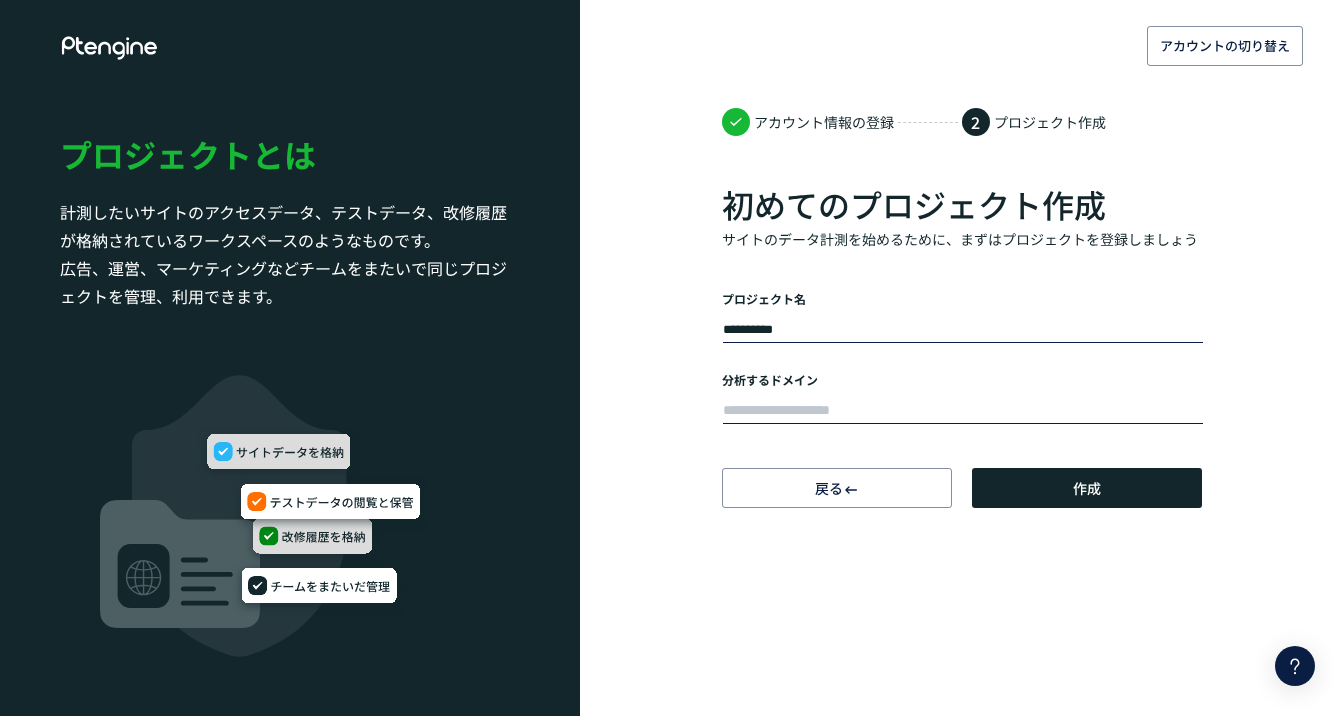 type on "**********" 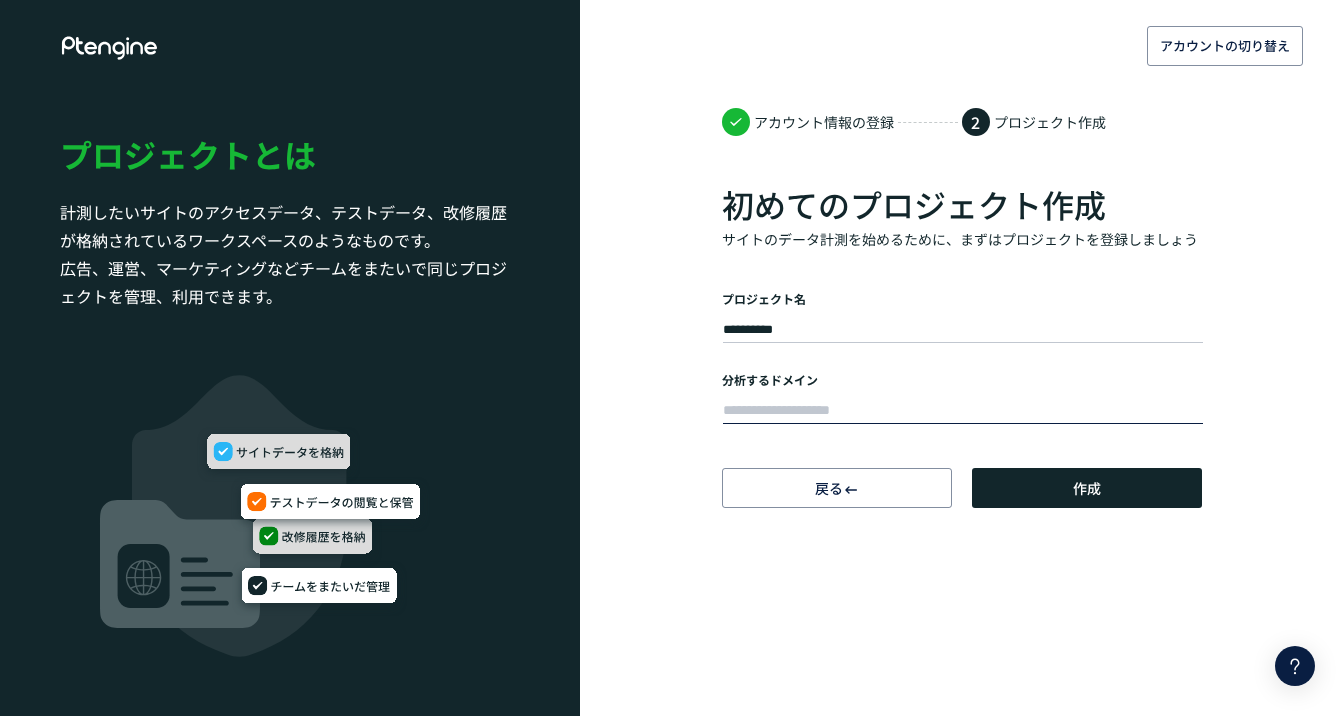 click at bounding box center (963, 411) 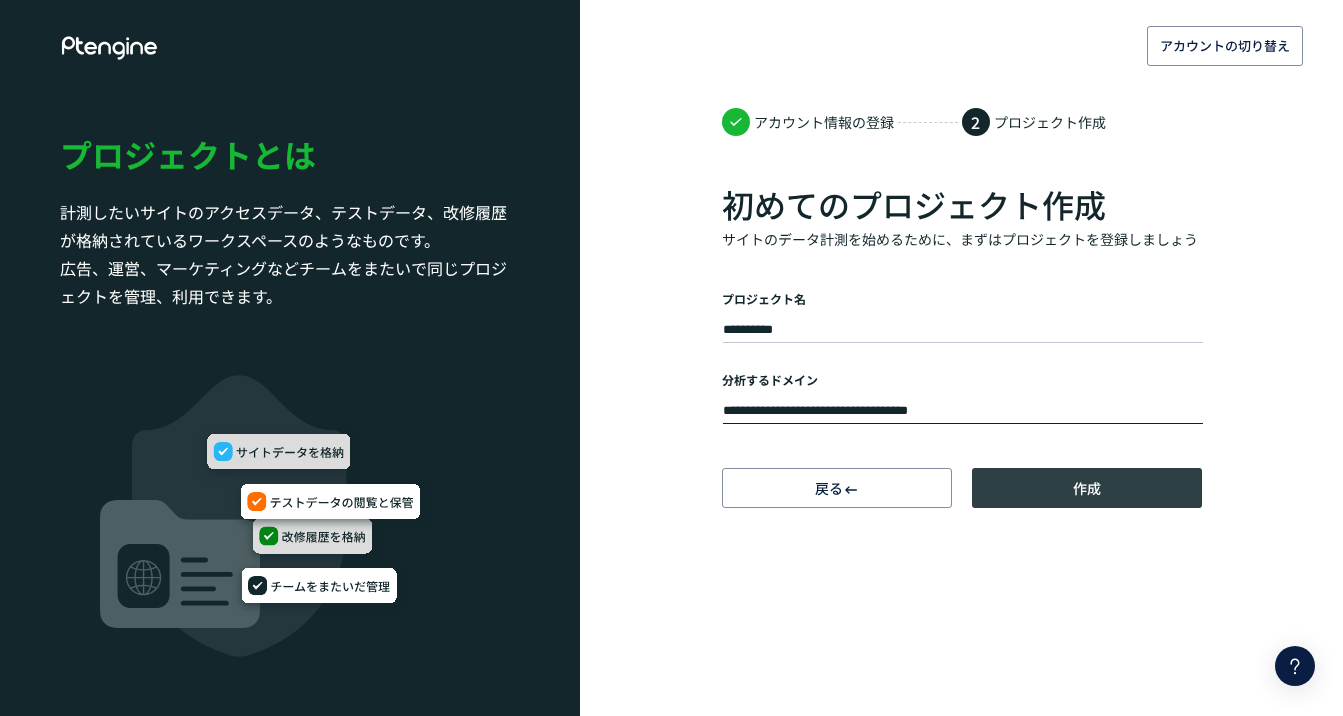 type on "**********" 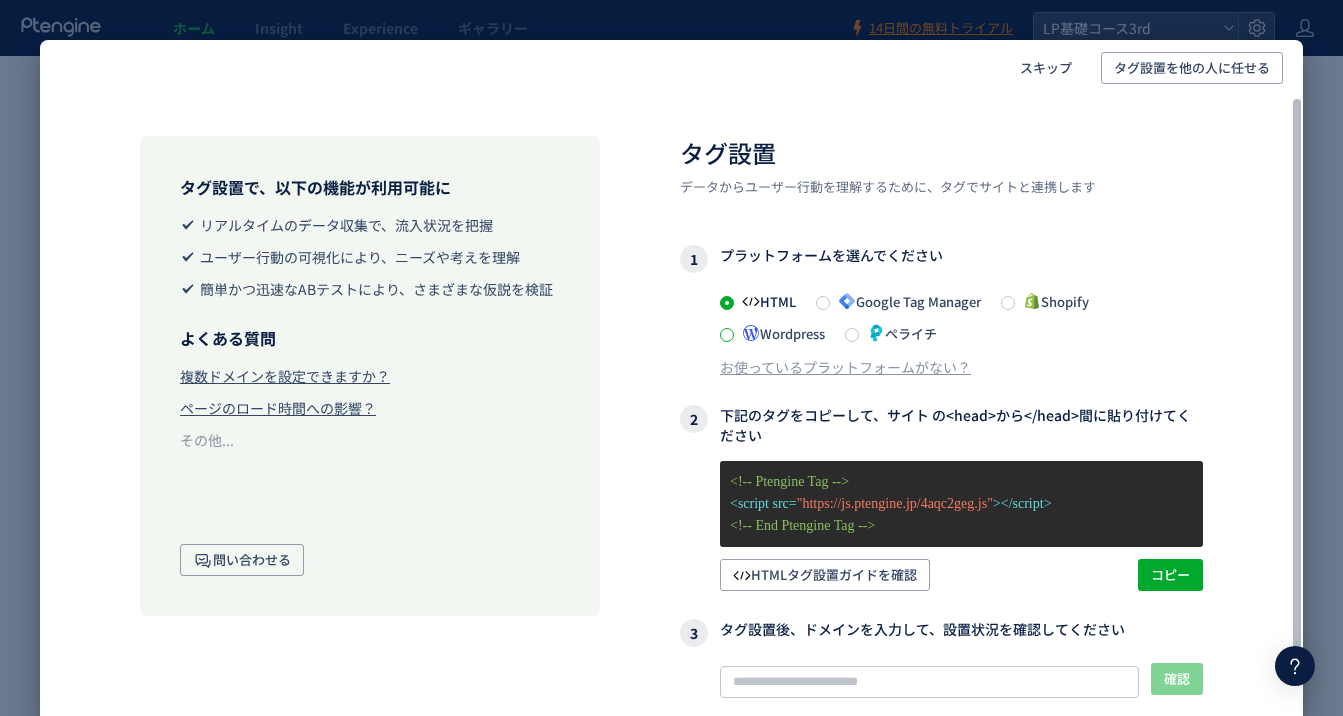 click at bounding box center [727, 335] 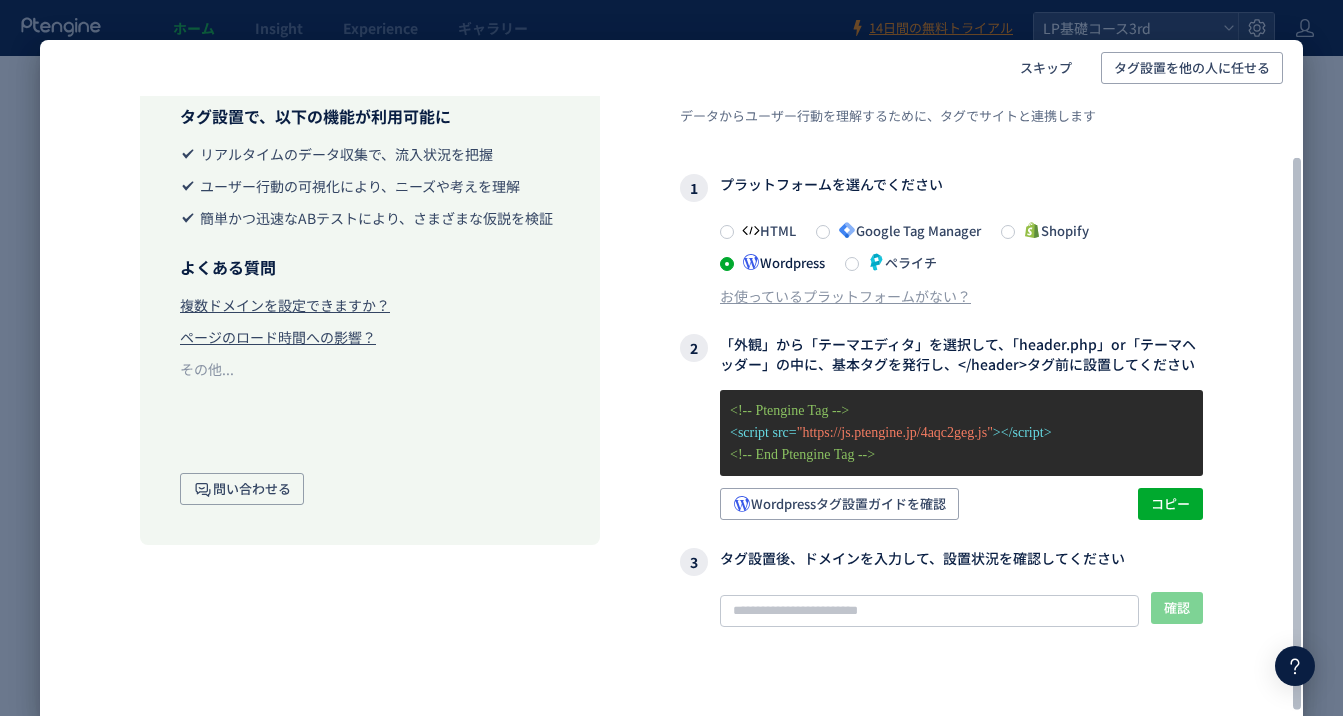 scroll, scrollTop: 72, scrollLeft: 0, axis: vertical 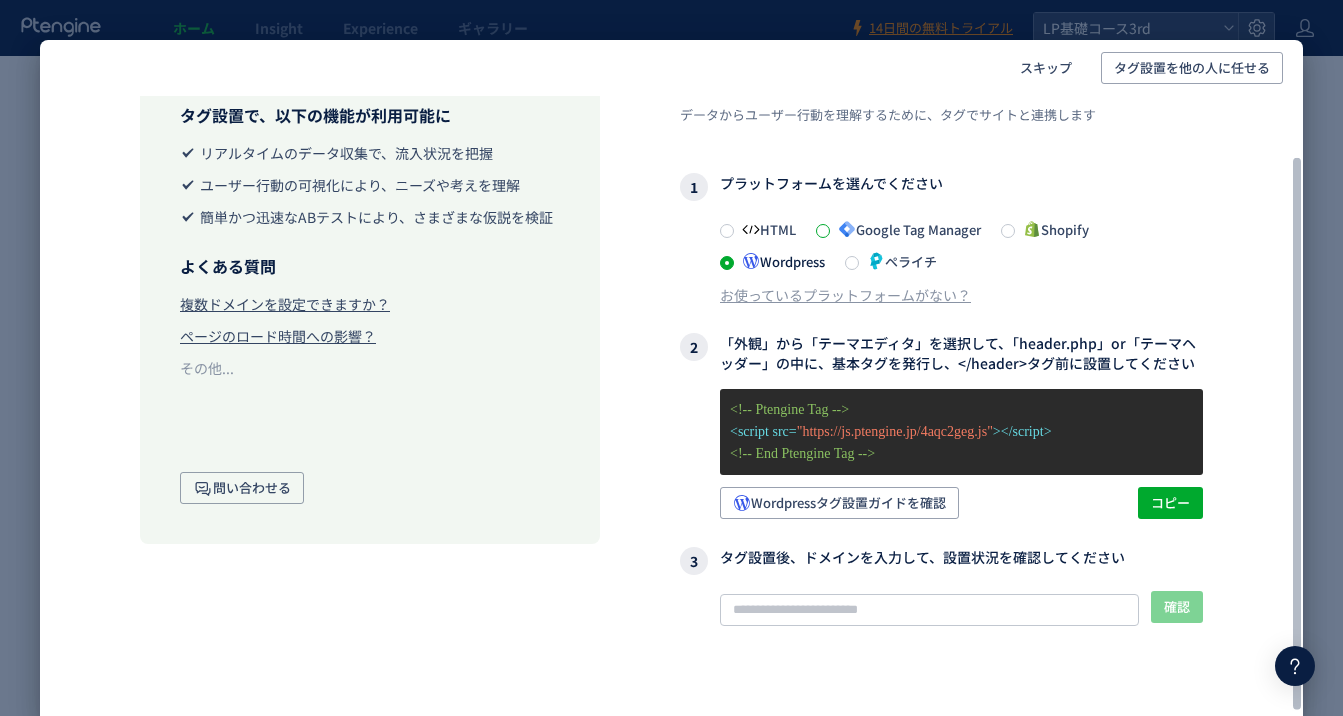 click at bounding box center (823, 231) 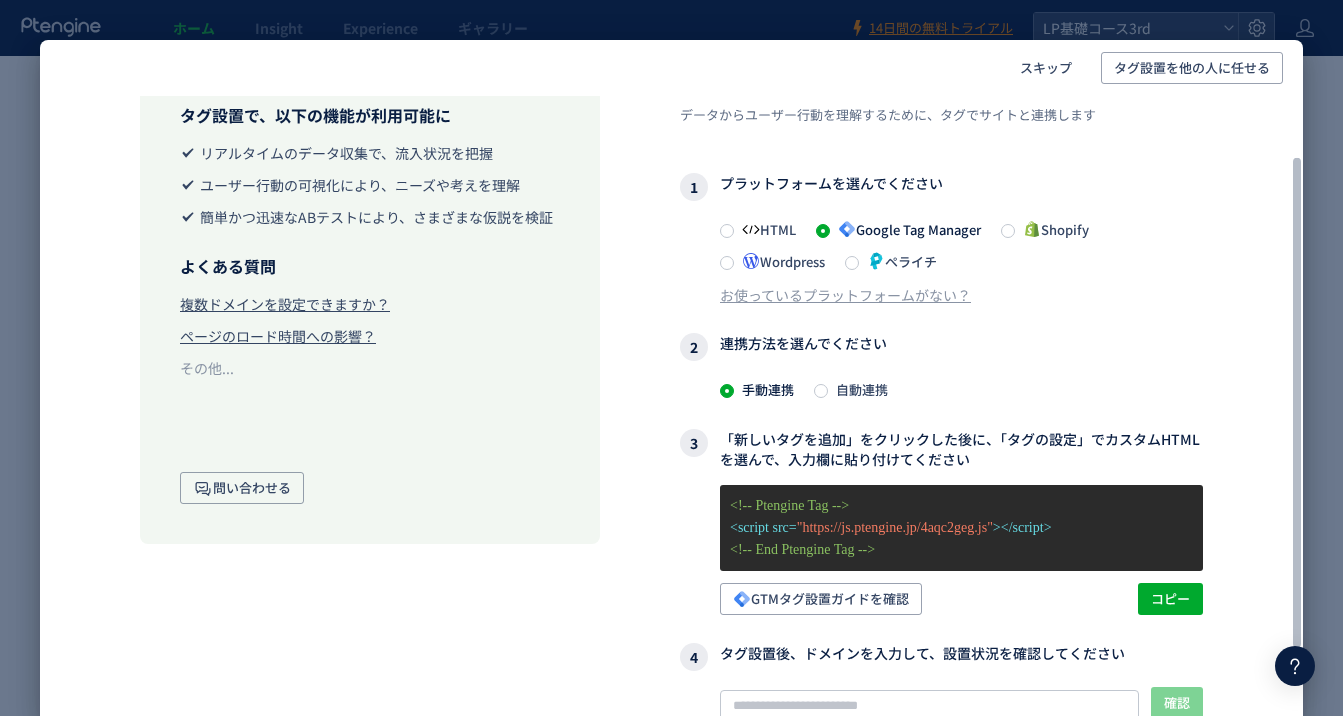 click at bounding box center (821, 391) 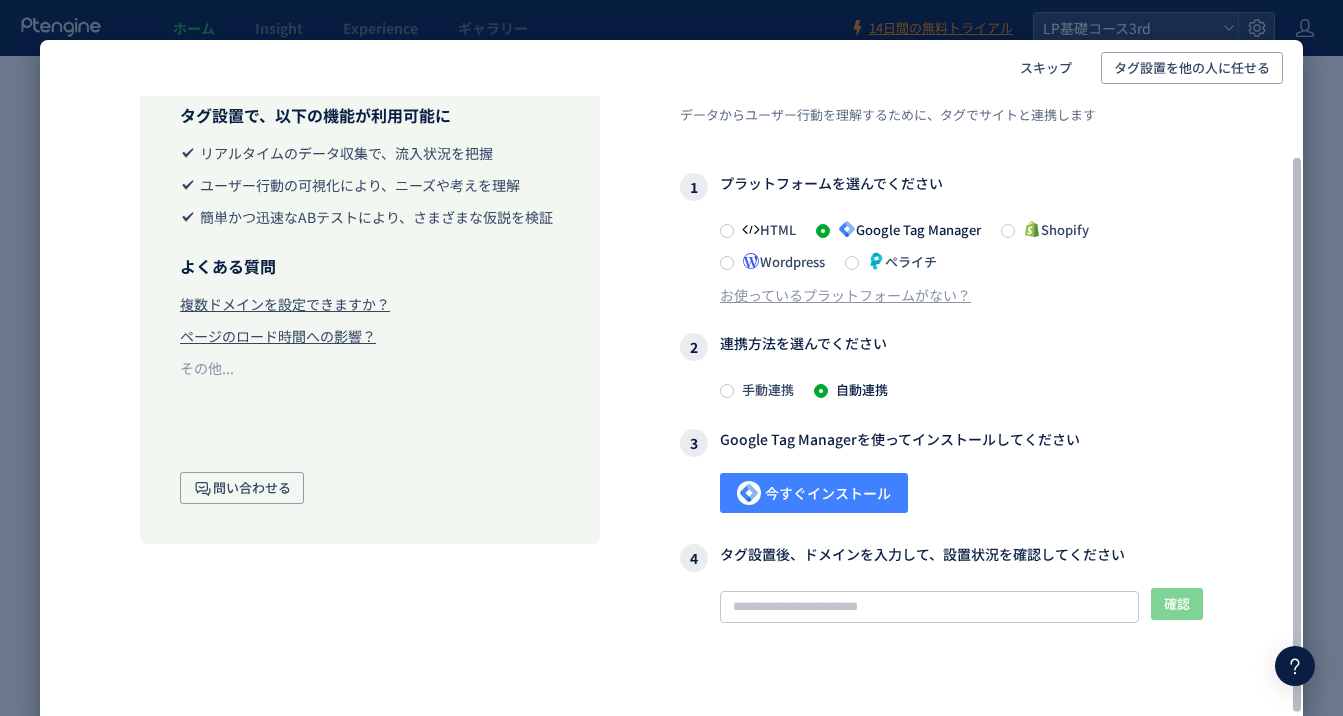click on "今すぐインストール" at bounding box center (814, 493) 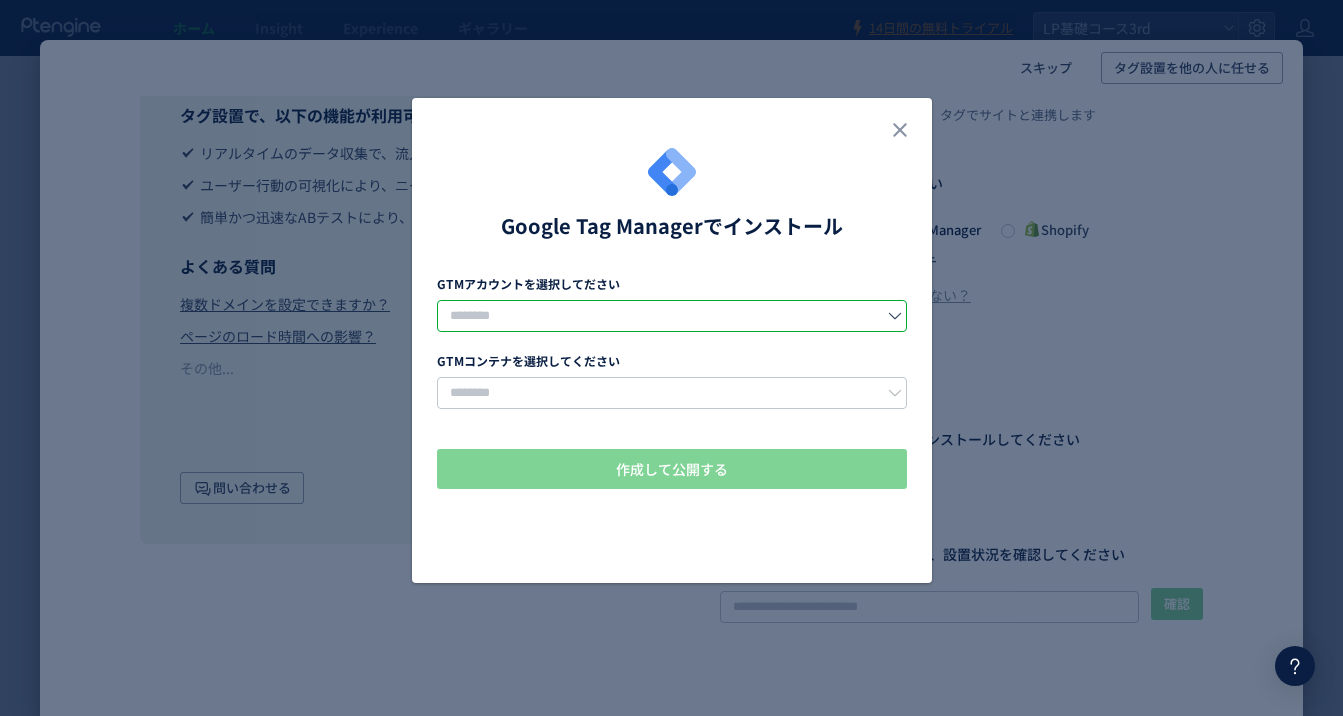 click 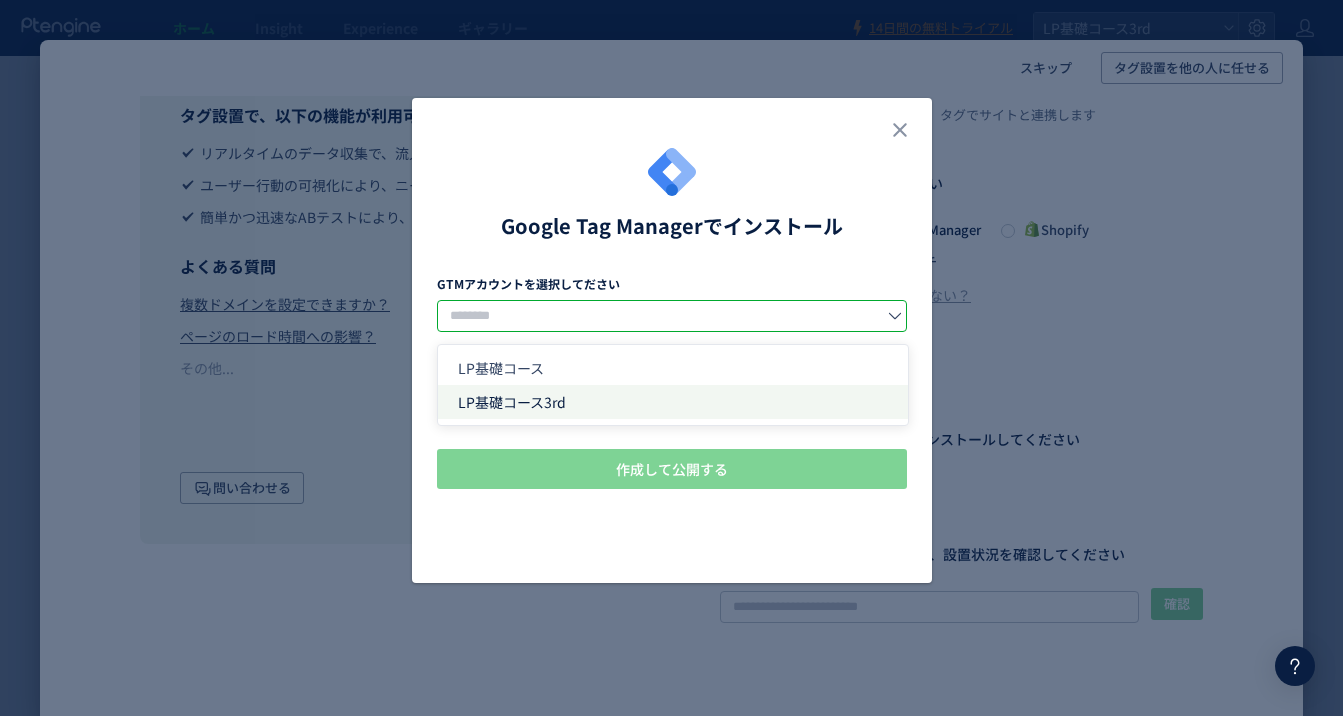 click on "LP基礎コース3rd" 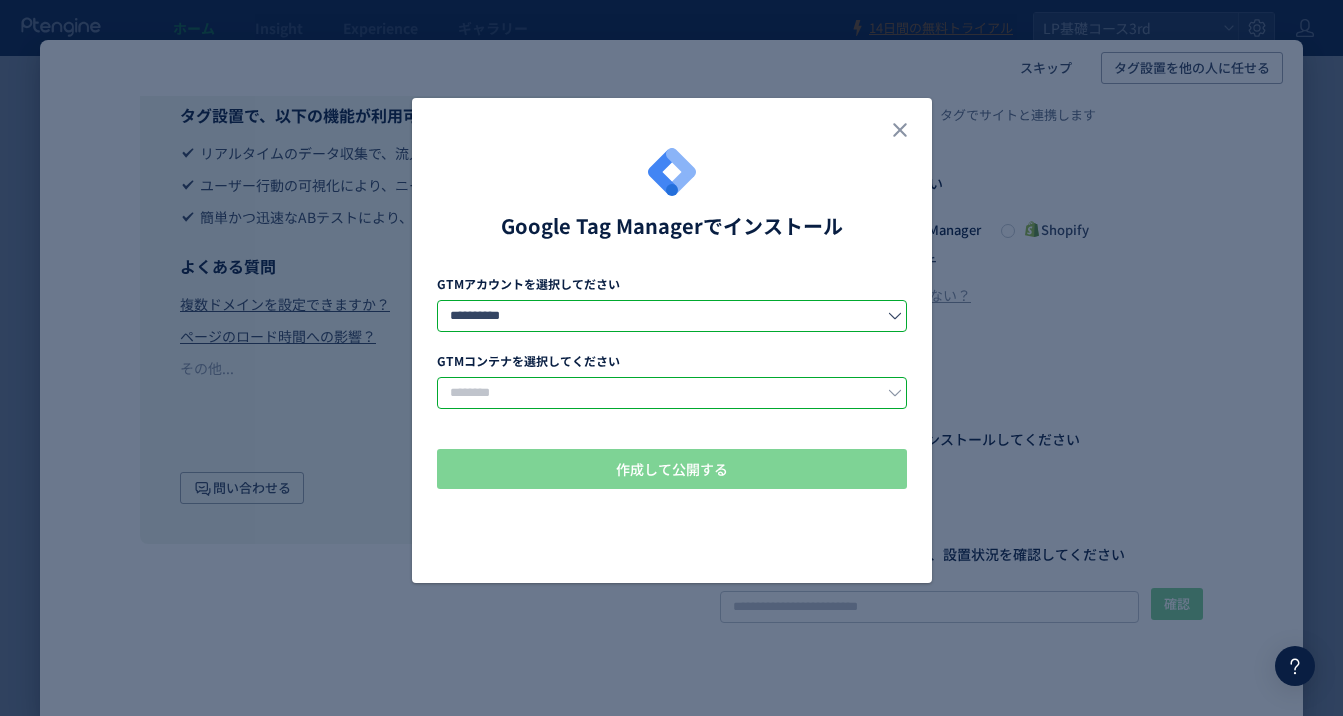 click 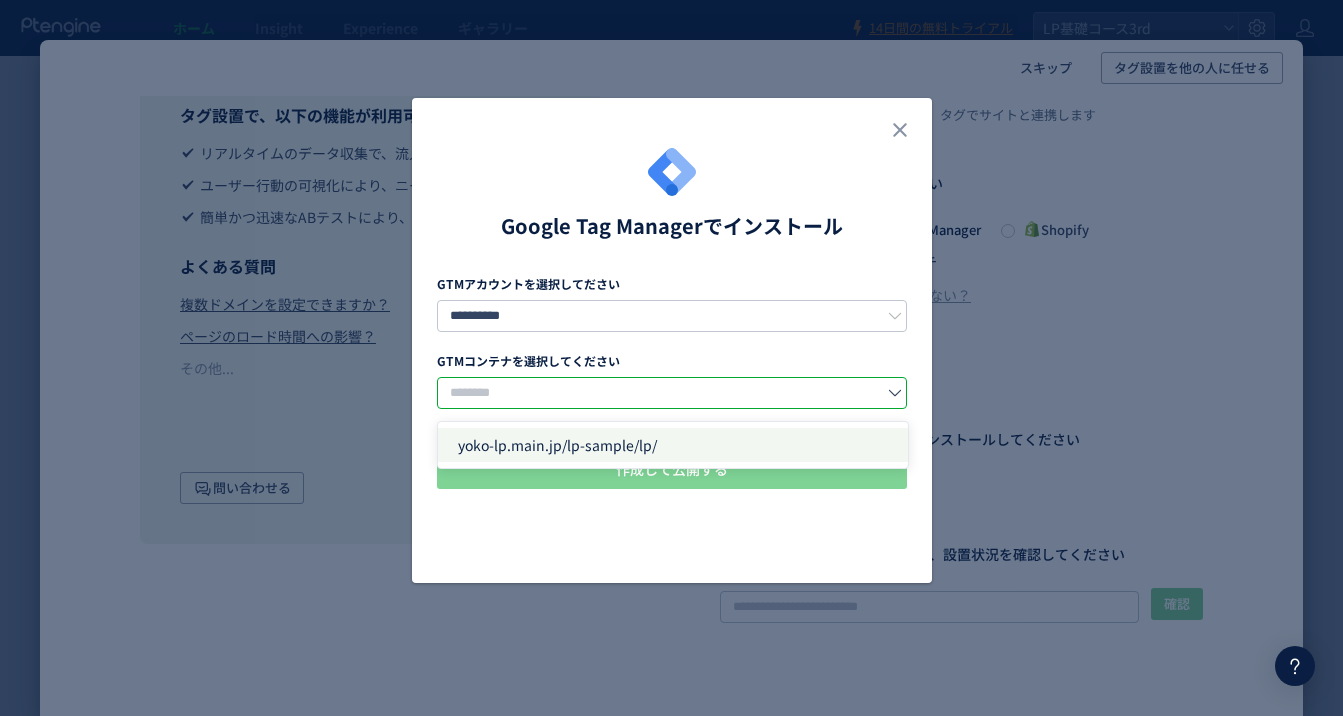 click on "yoko-lp.main.jp/lp-sample/lp/" 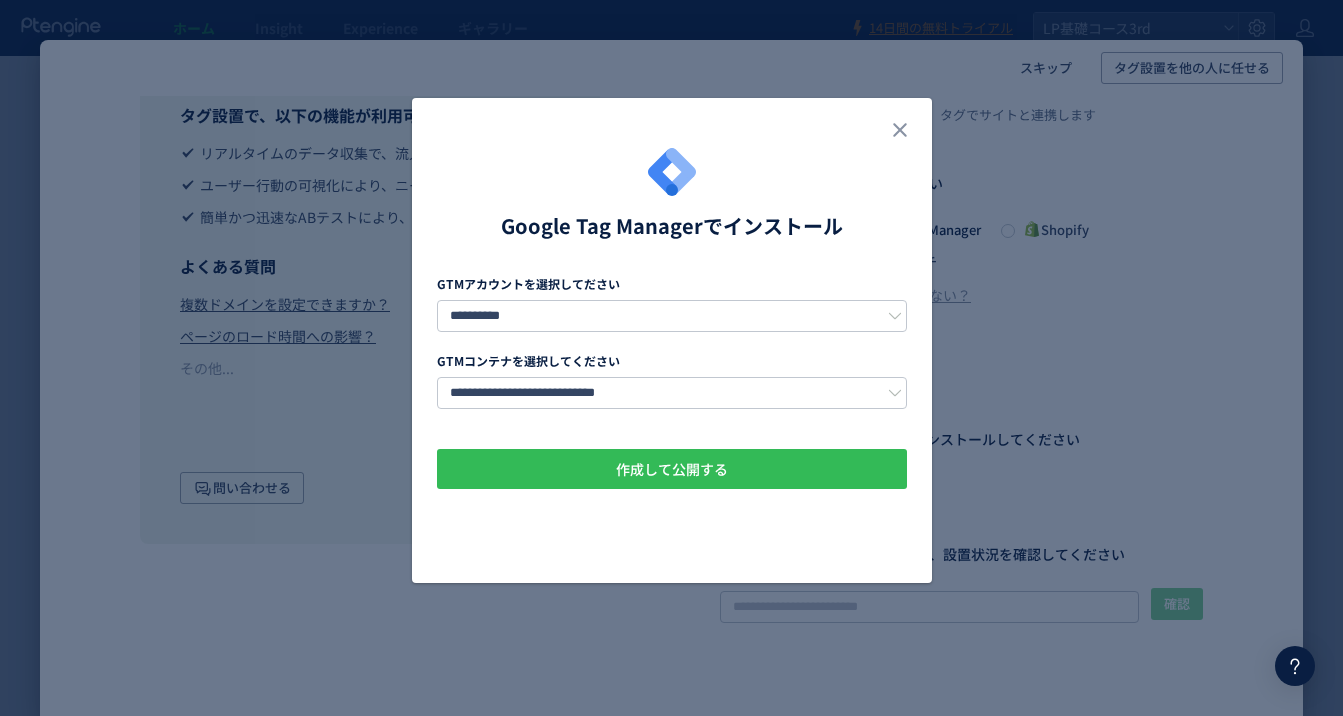 click on "作成して公開する" at bounding box center [672, 469] 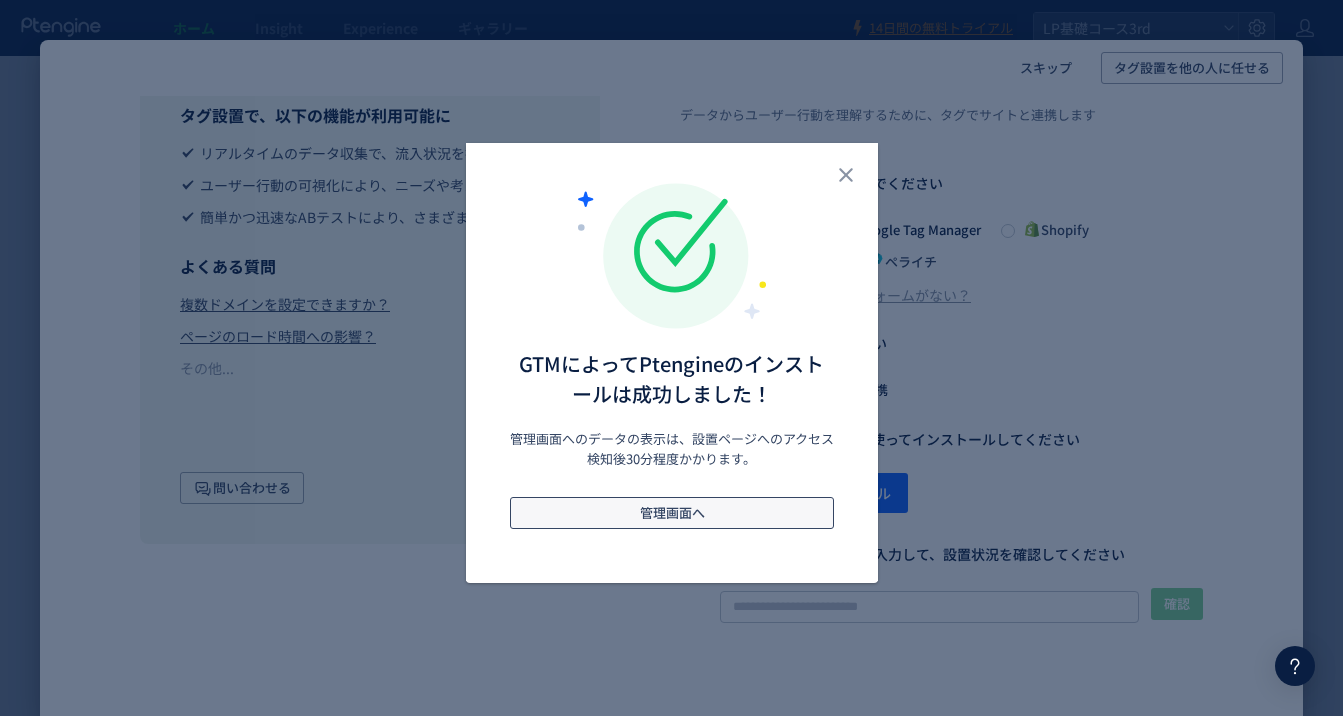 click on "管理画面へ" at bounding box center (672, 513) 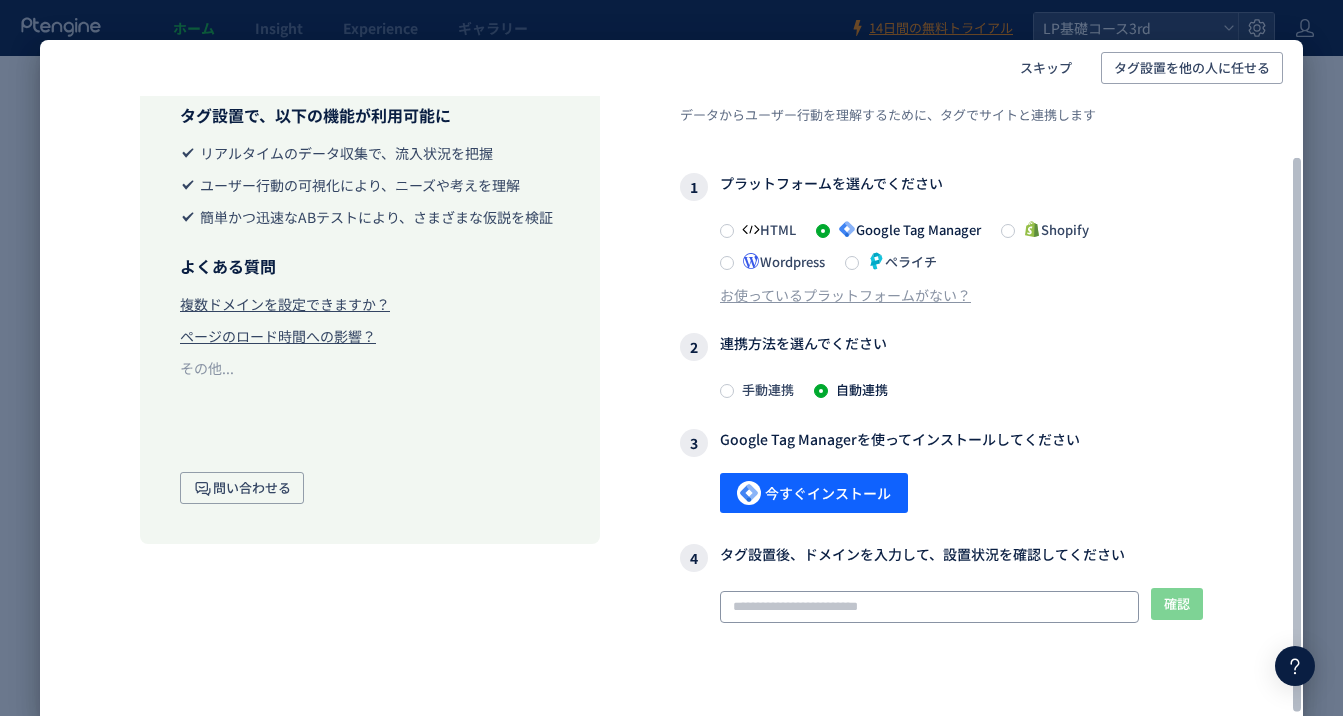 click 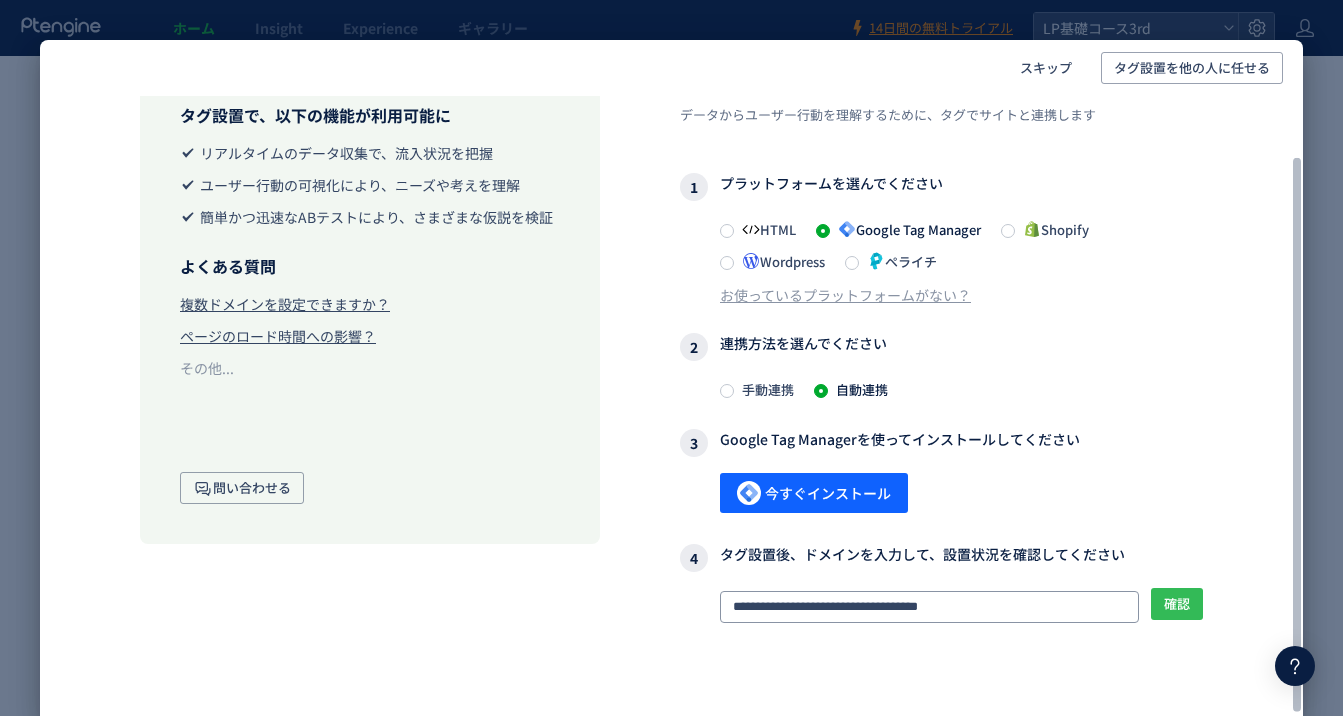 type on "**********" 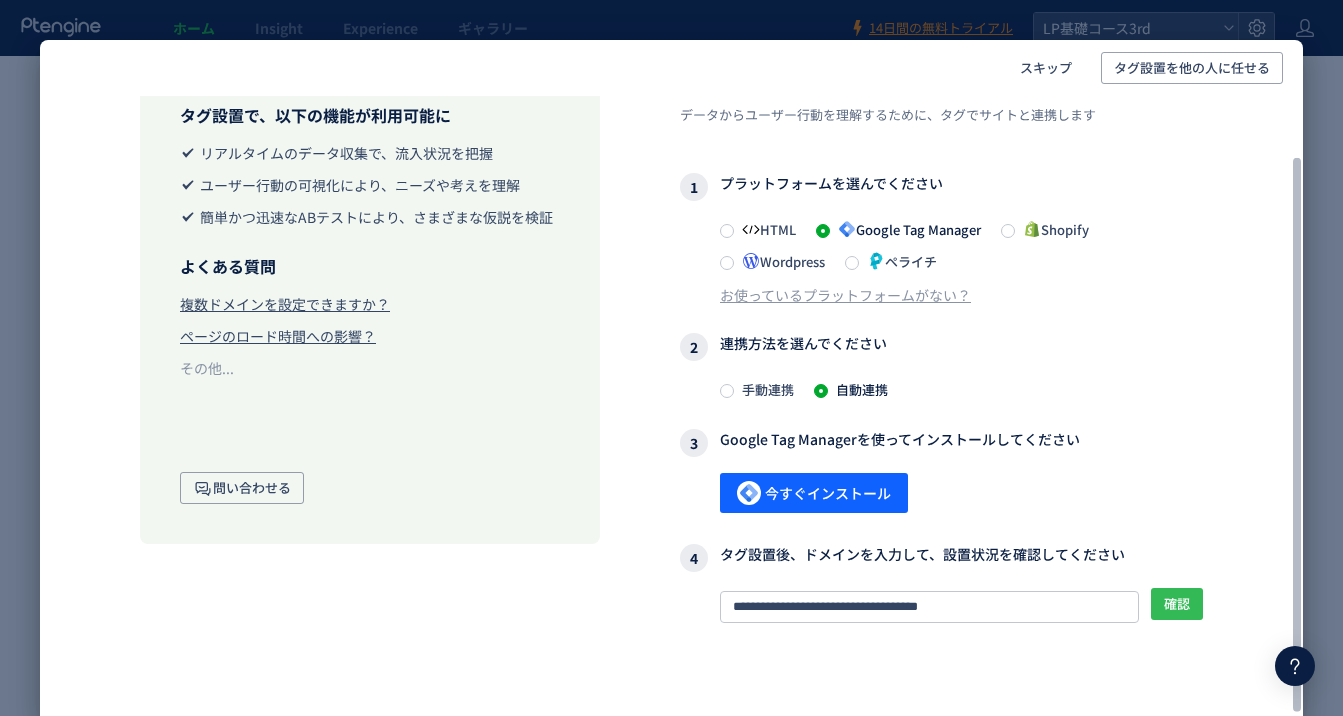 click on "確認" at bounding box center [1177, 604] 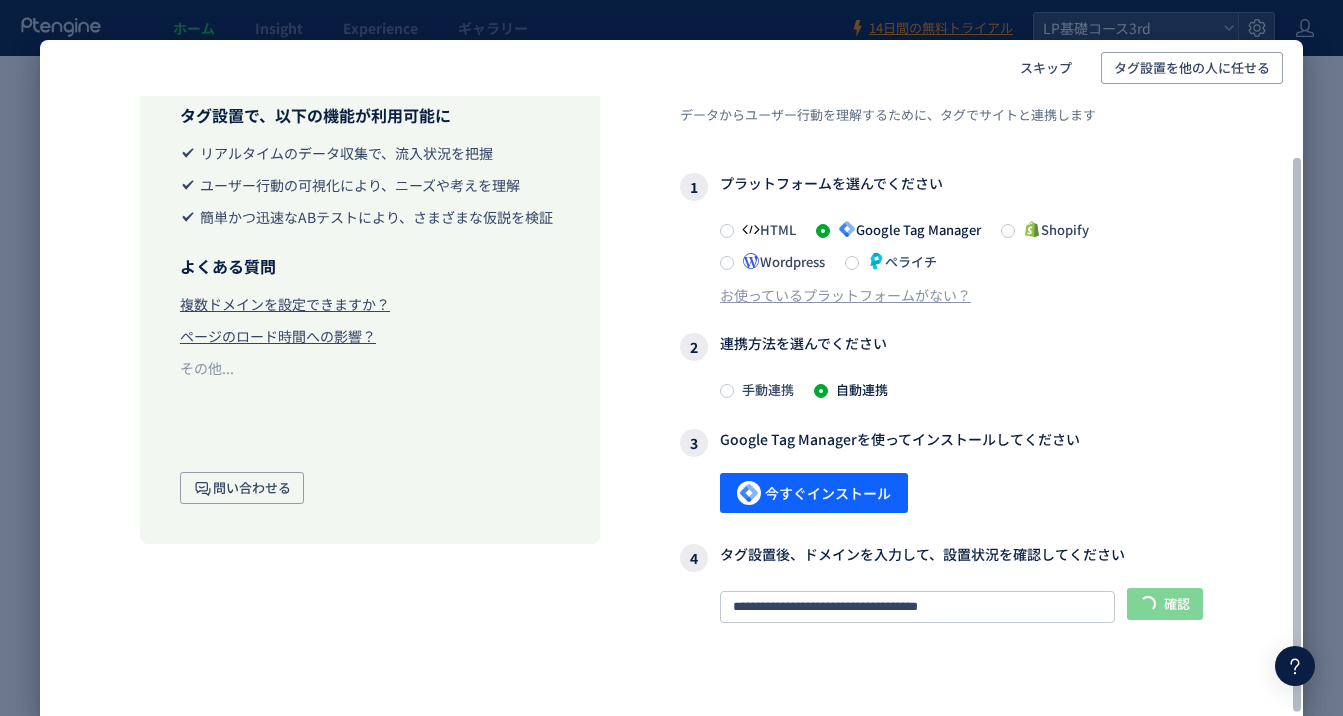 scroll, scrollTop: 104, scrollLeft: 0, axis: vertical 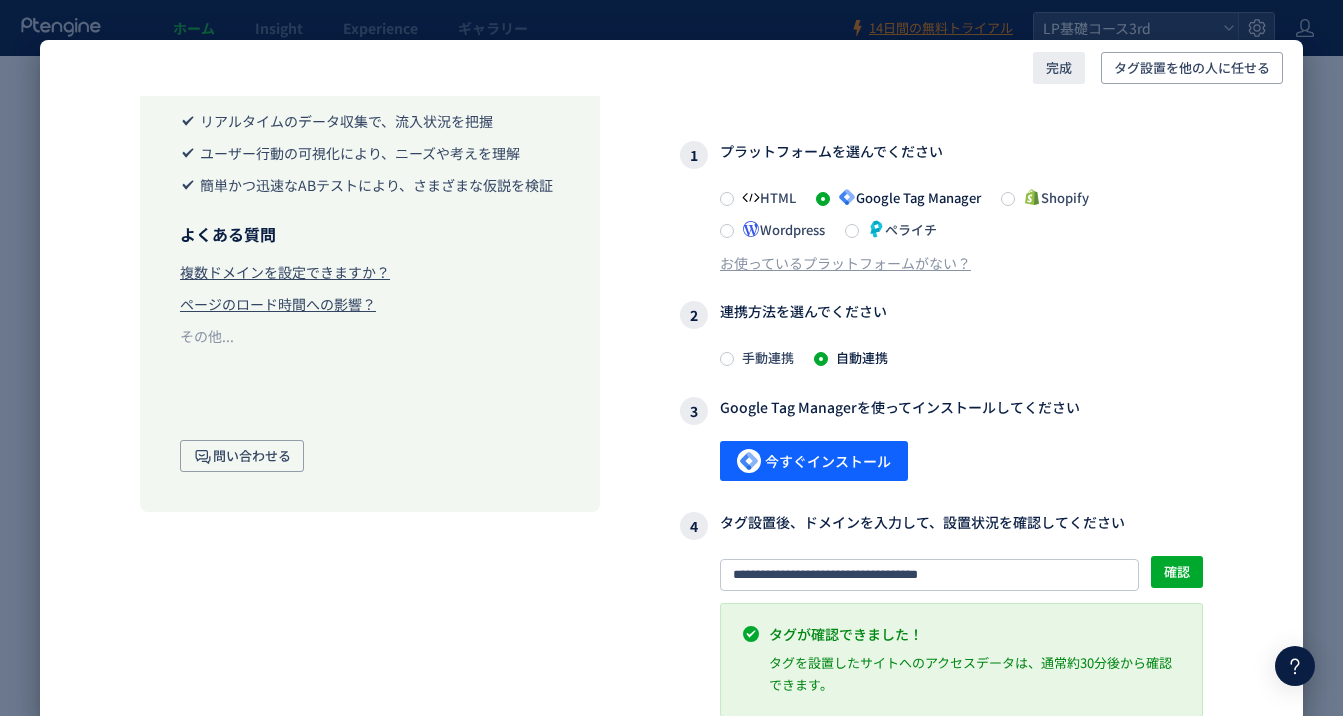 click on "完成" at bounding box center [1059, 68] 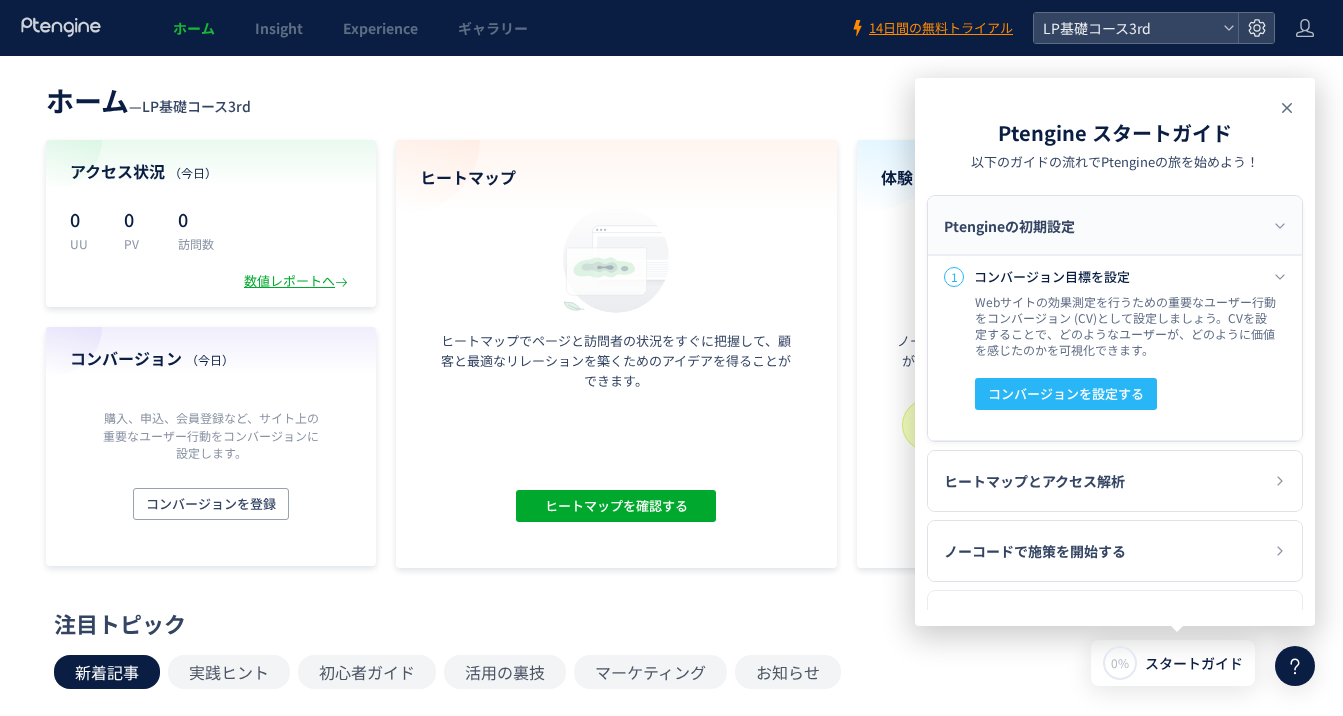 click 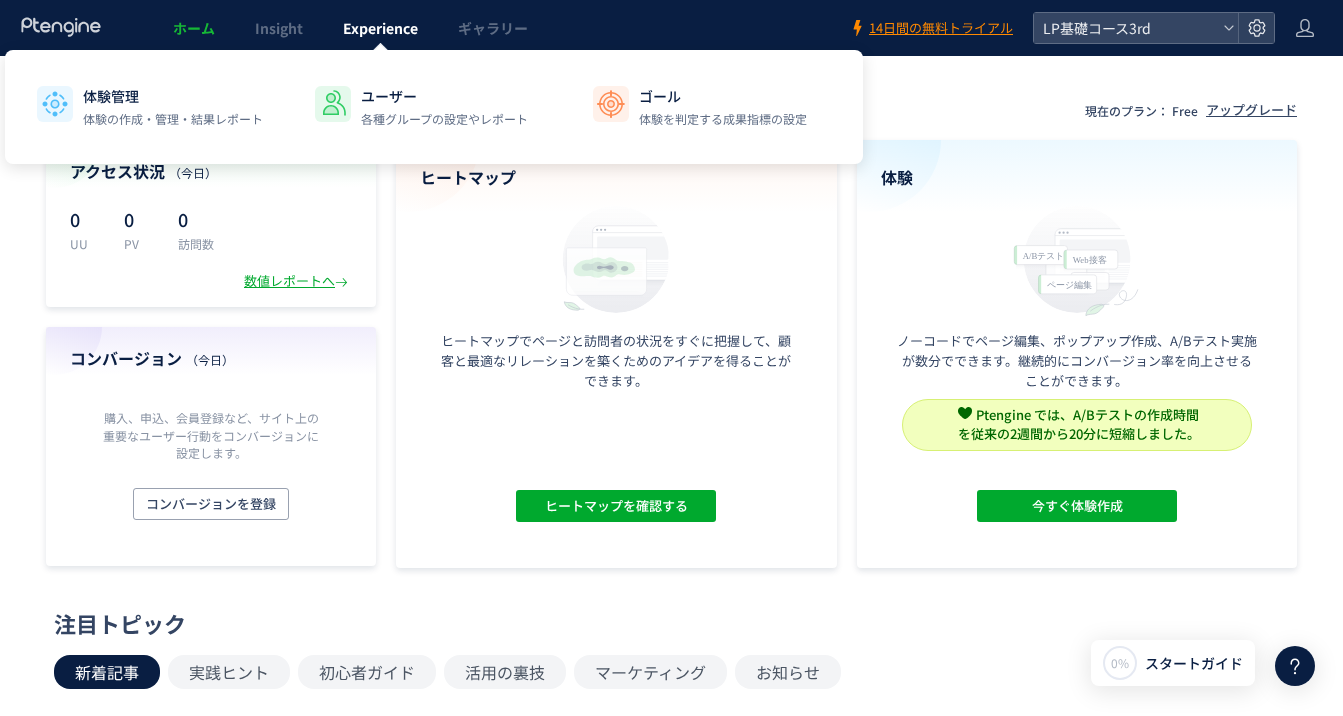 click on "Experience" at bounding box center (380, 28) 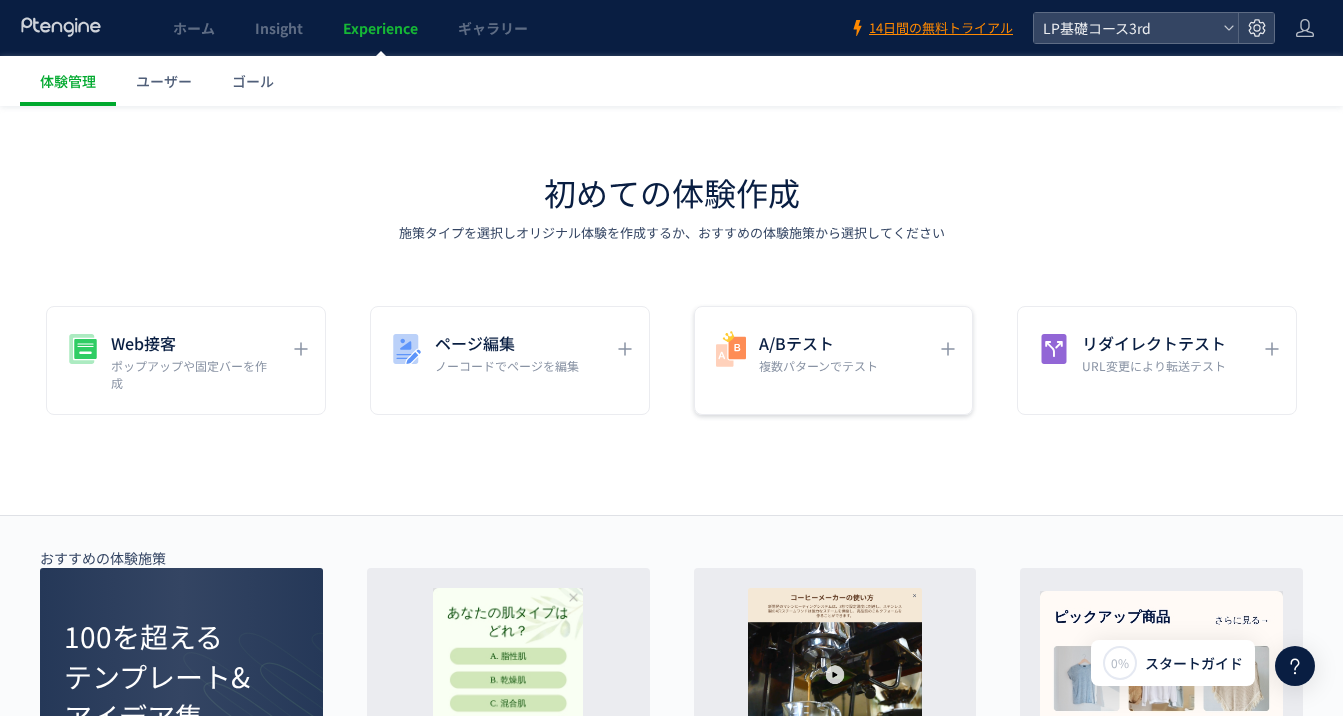 click on "複数パターンでテスト" at bounding box center (818, 365) 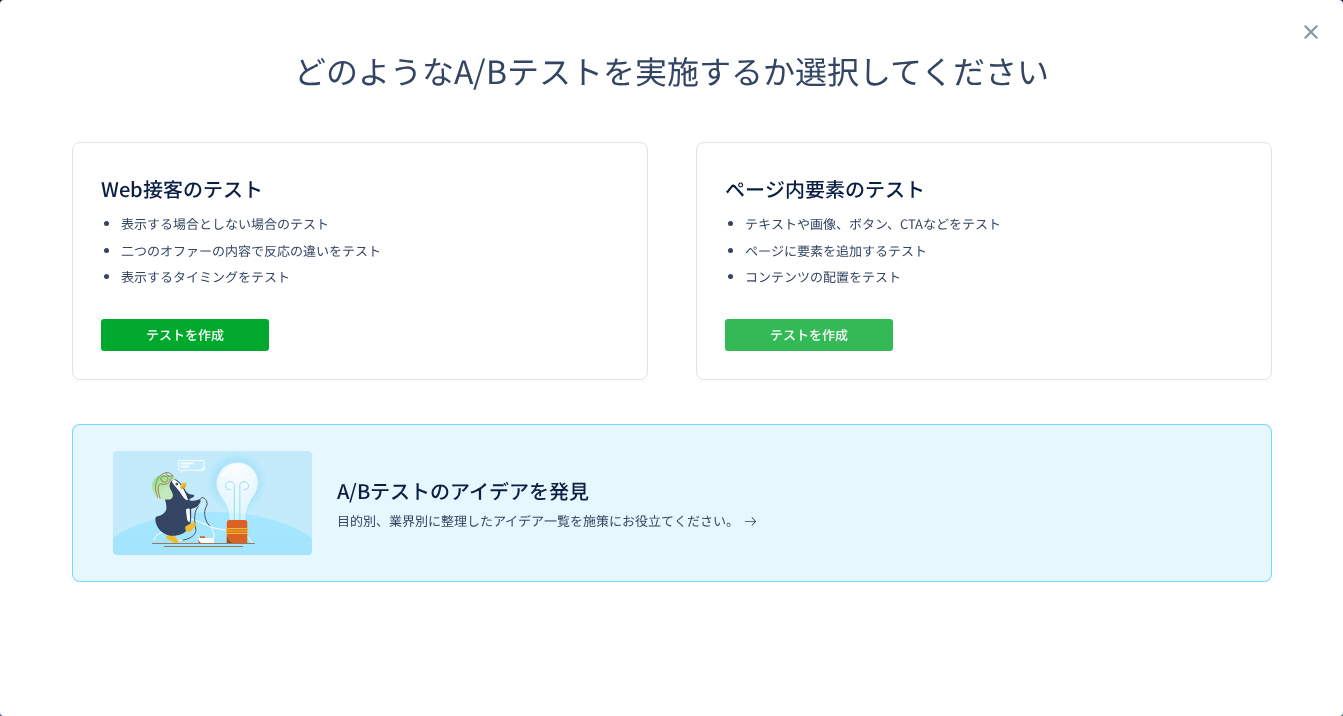 click on "テストを作成" at bounding box center [809, 335] 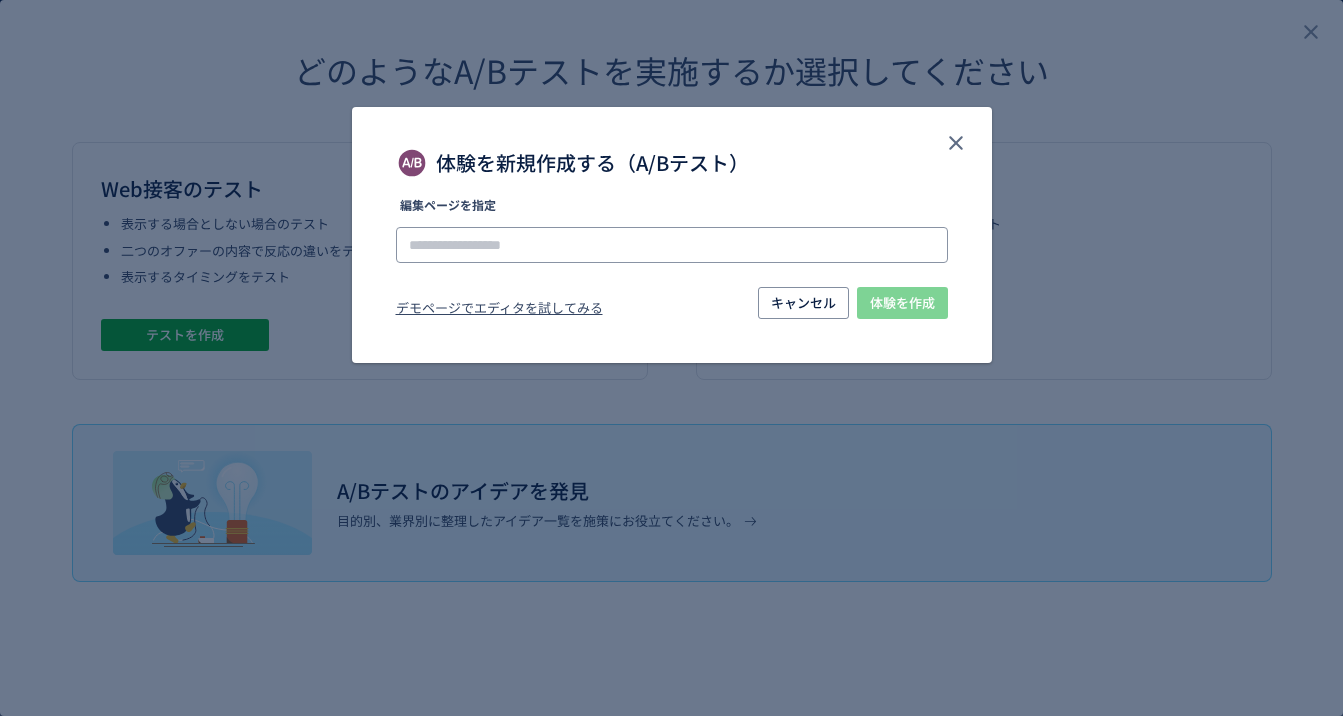 click 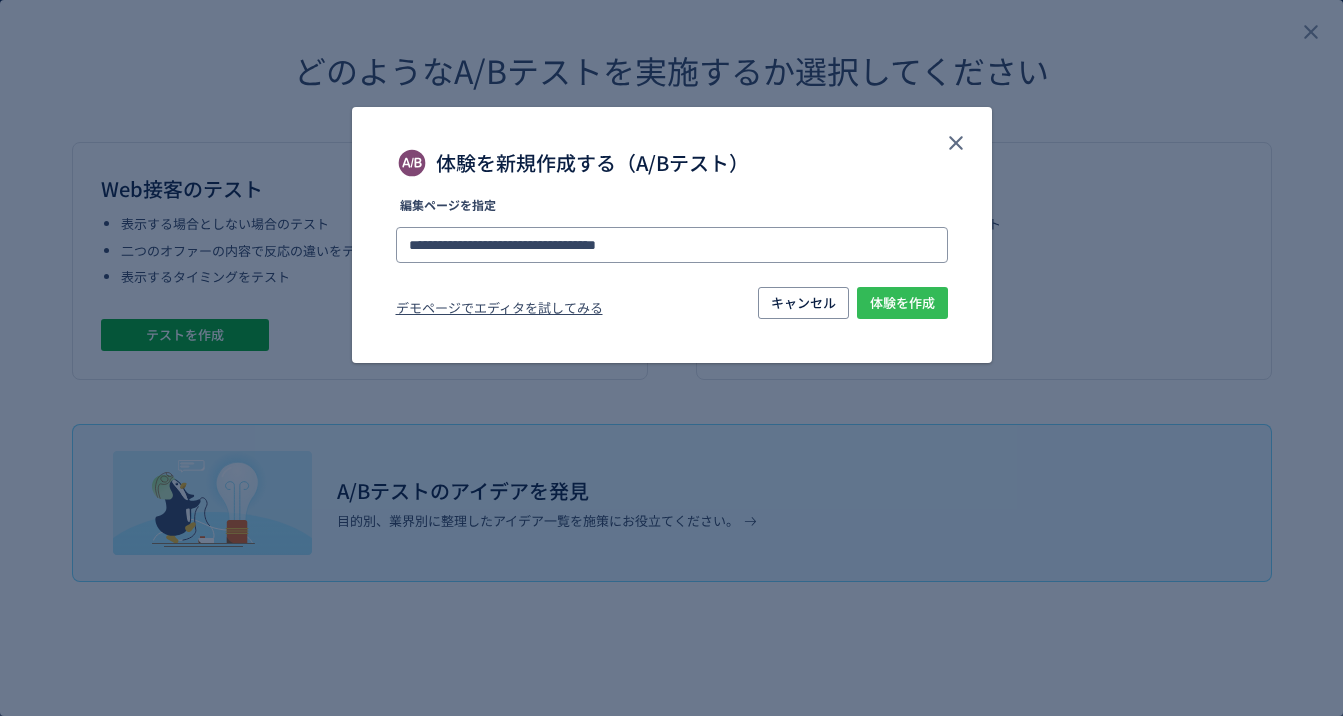 type on "**********" 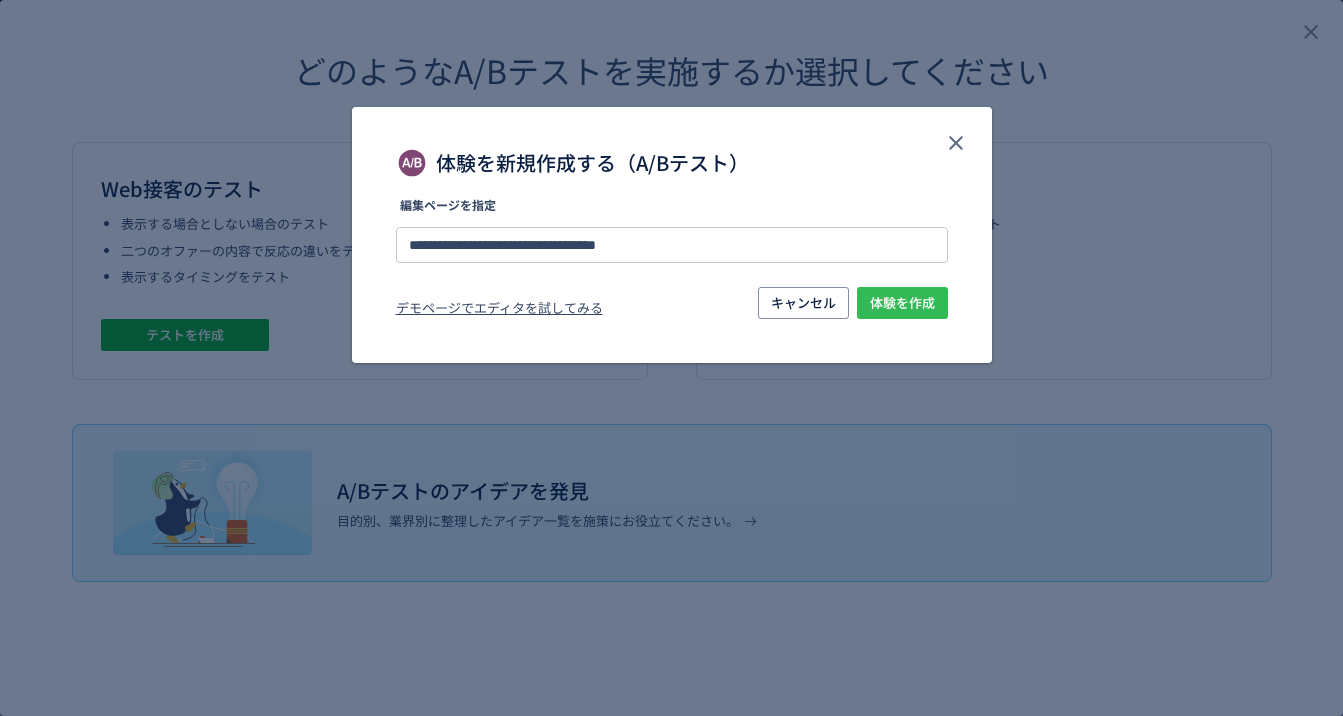 click on "体験を作成" at bounding box center [902, 303] 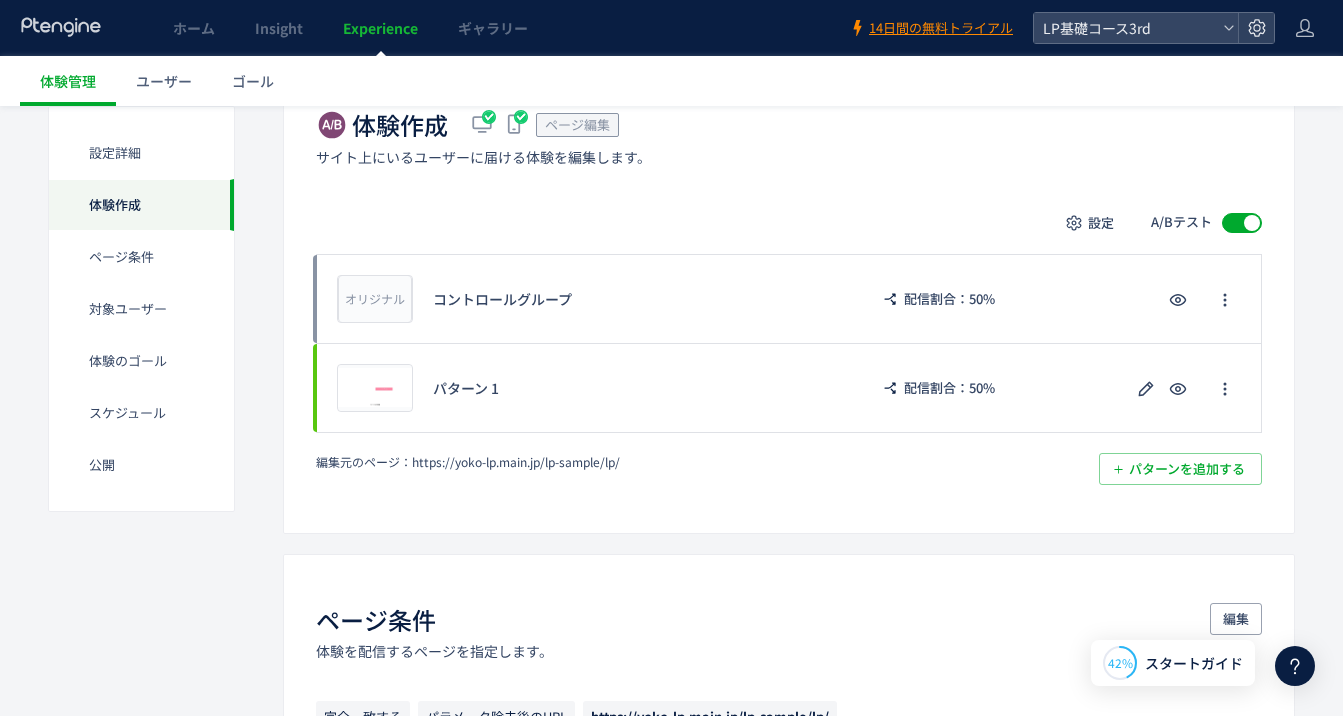 scroll, scrollTop: 424, scrollLeft: 0, axis: vertical 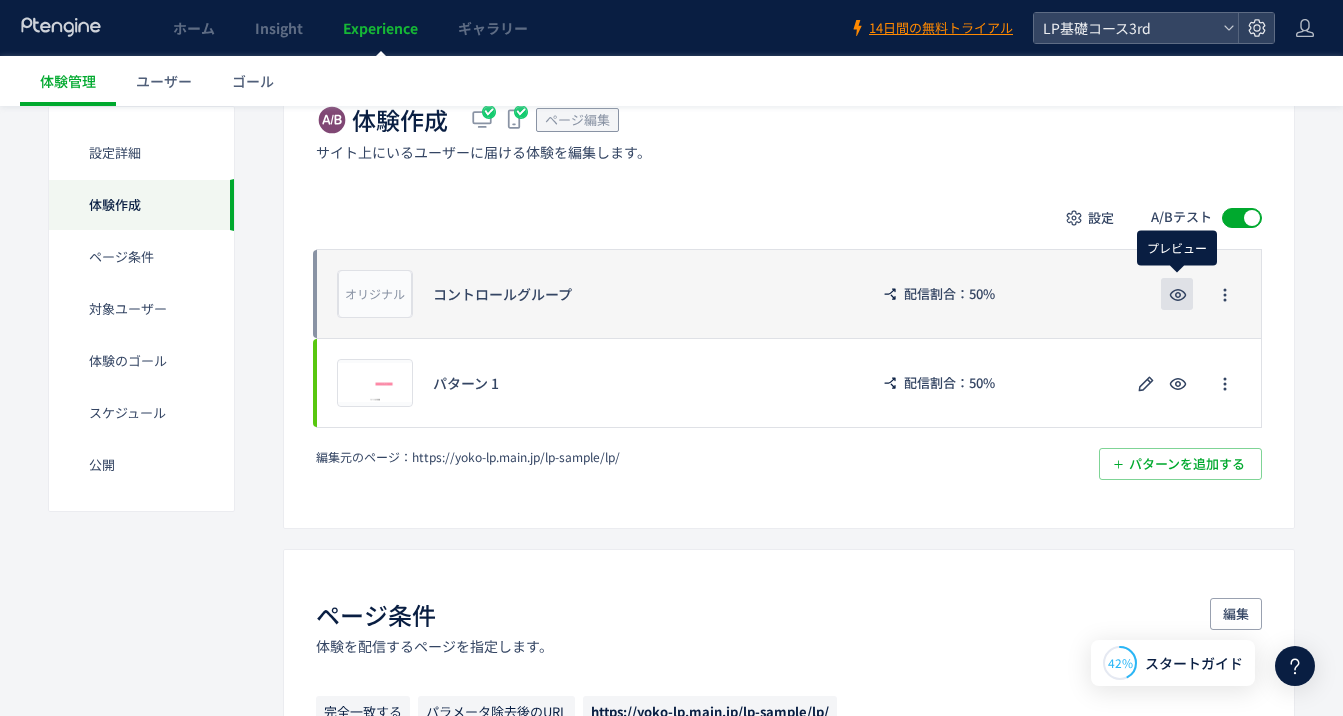 click 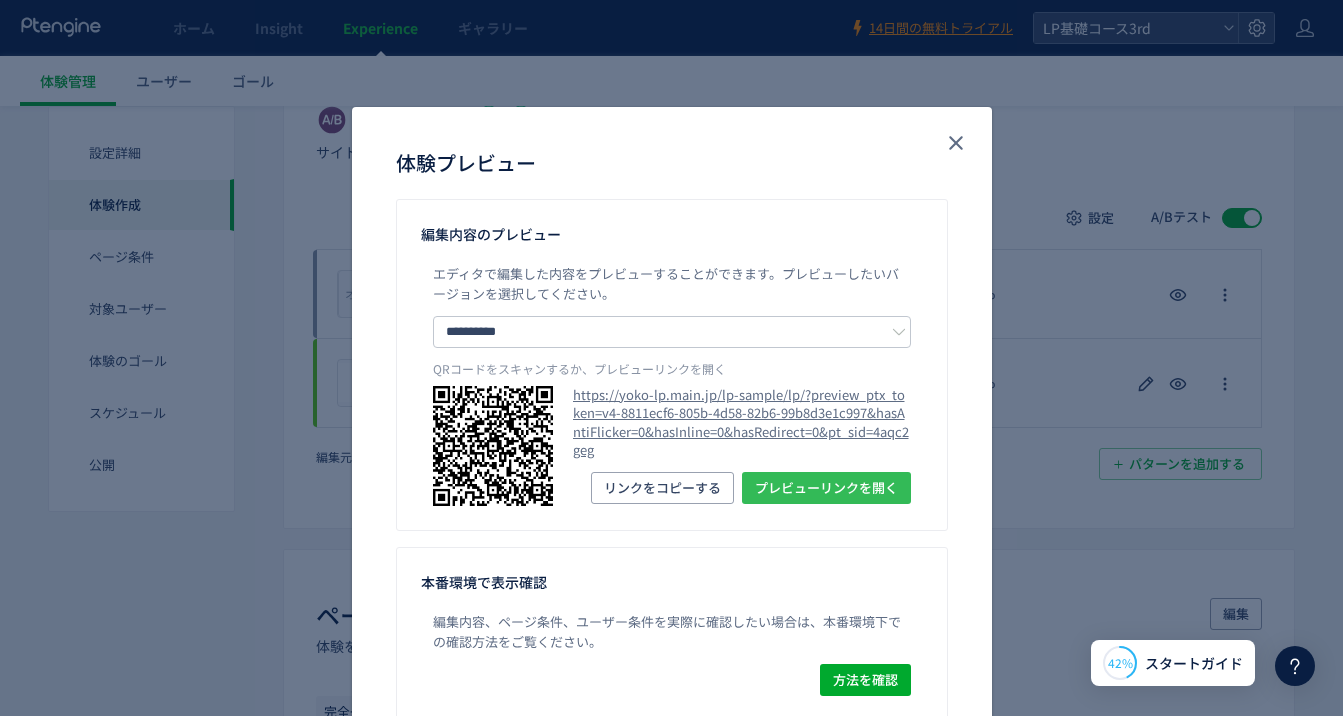 click on "プレビューリンクを開く" at bounding box center (826, 488) 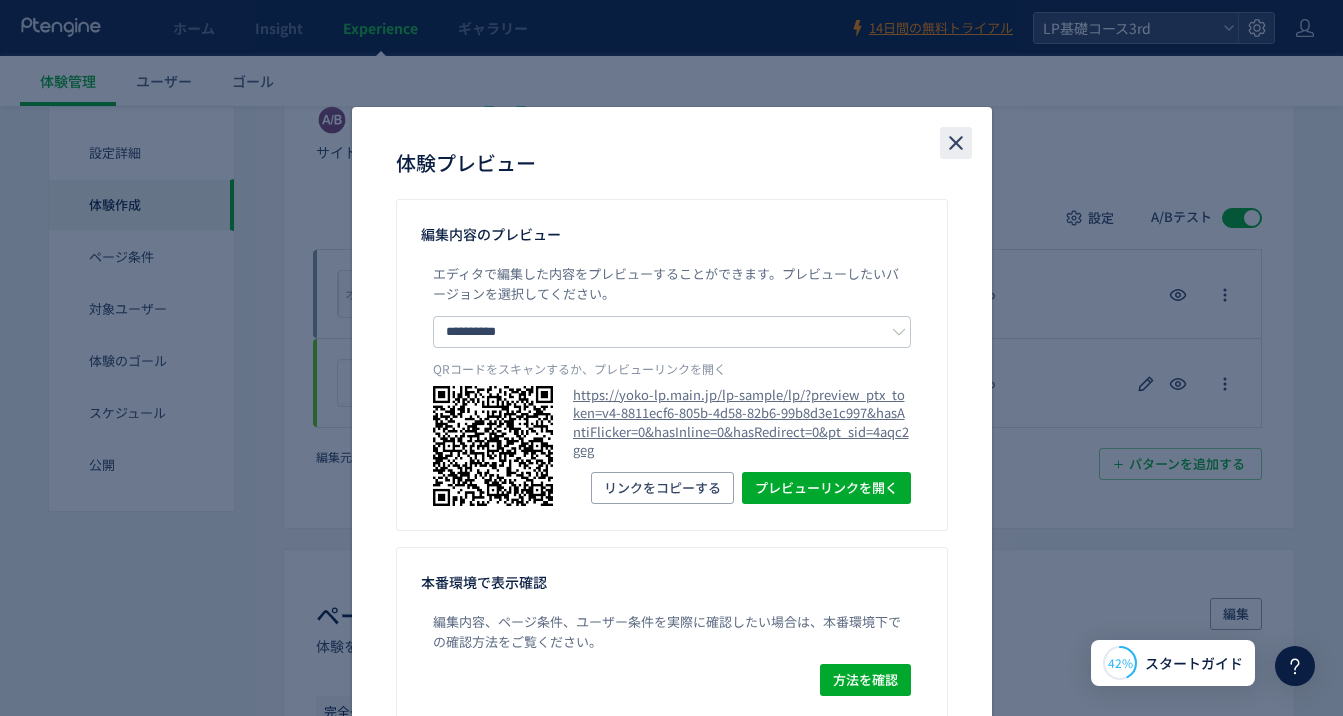 click 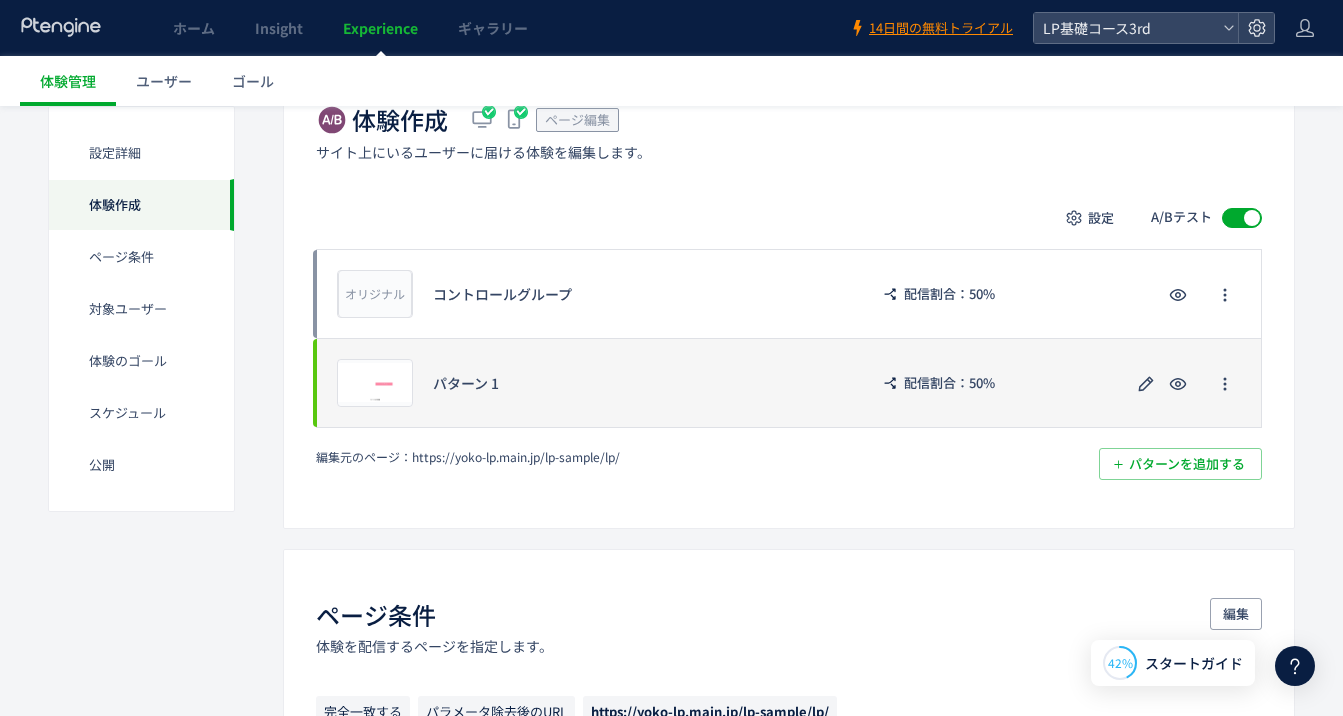 click on "パターン 1" at bounding box center [640, 383] 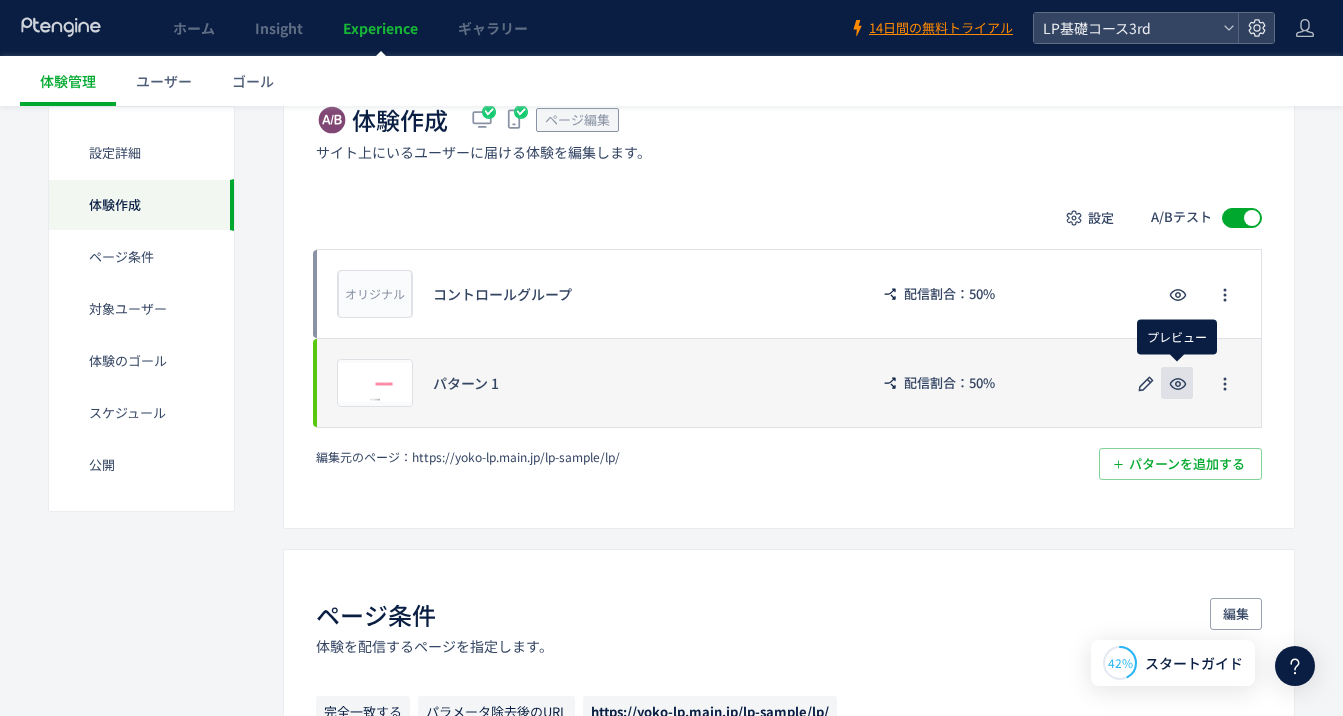 click 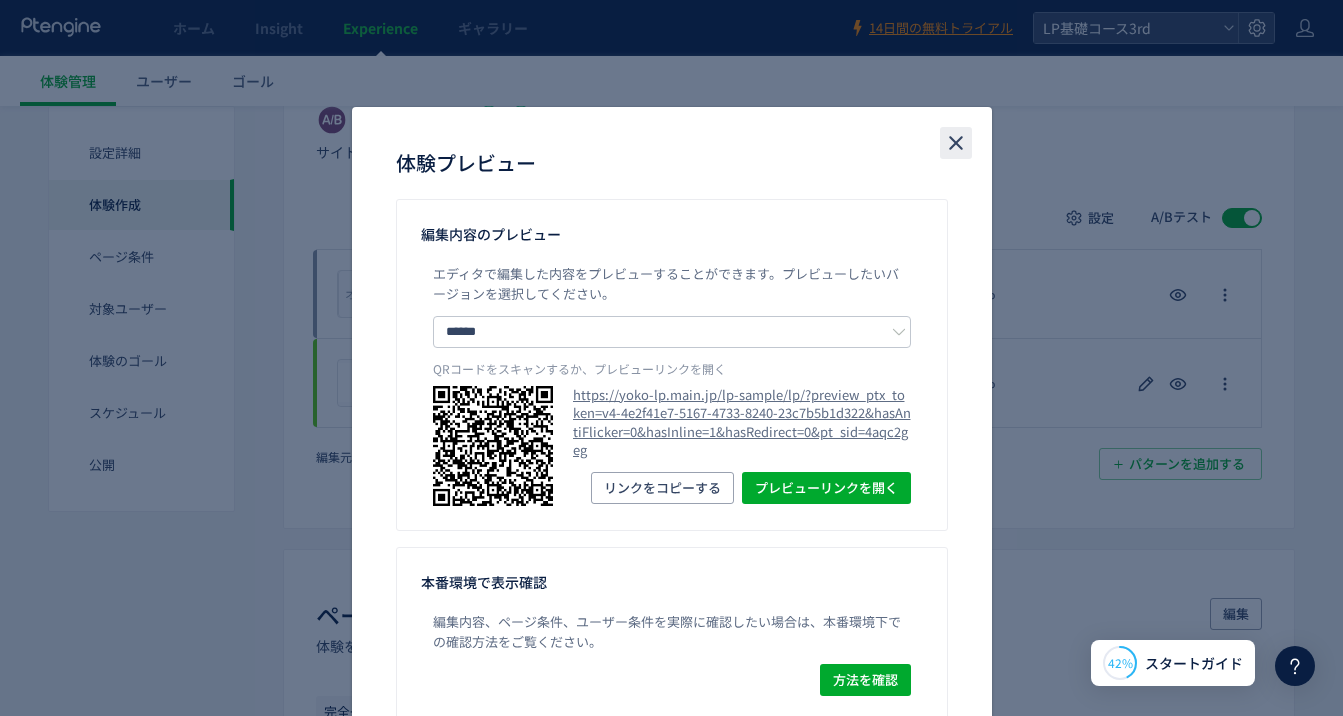 click 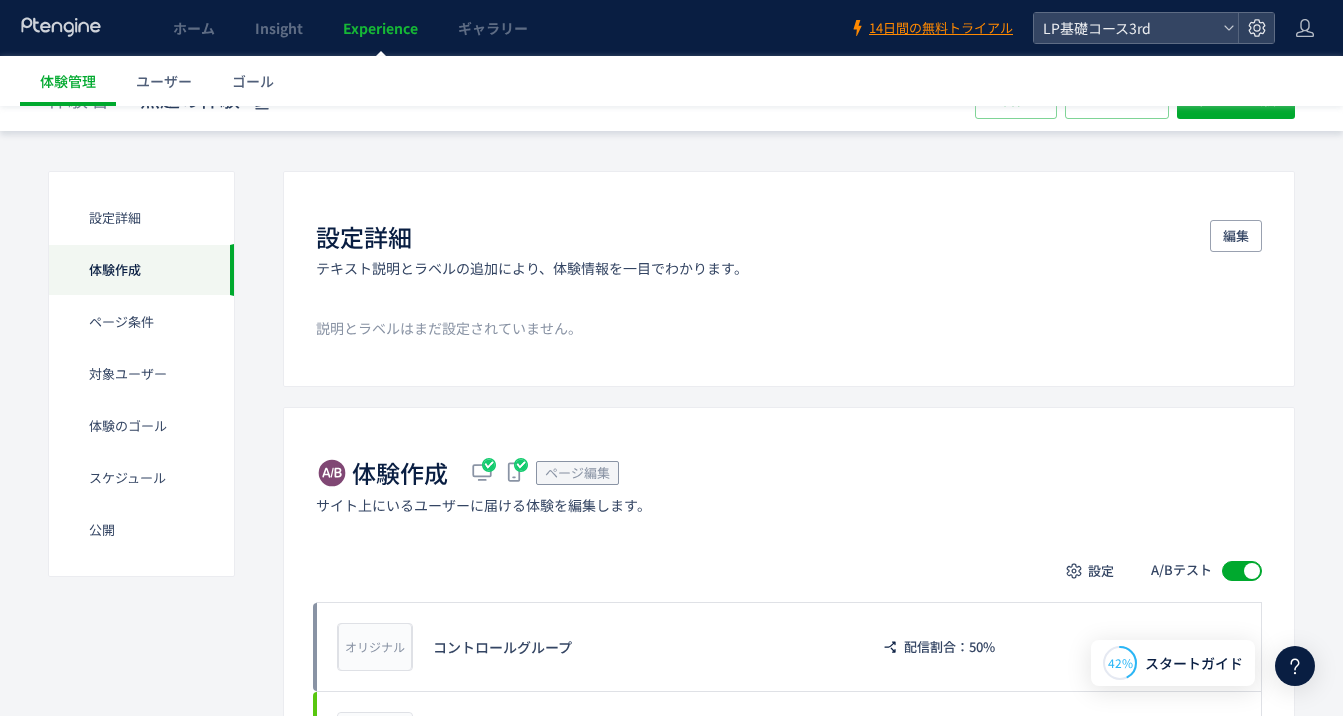 scroll, scrollTop: 0, scrollLeft: 0, axis: both 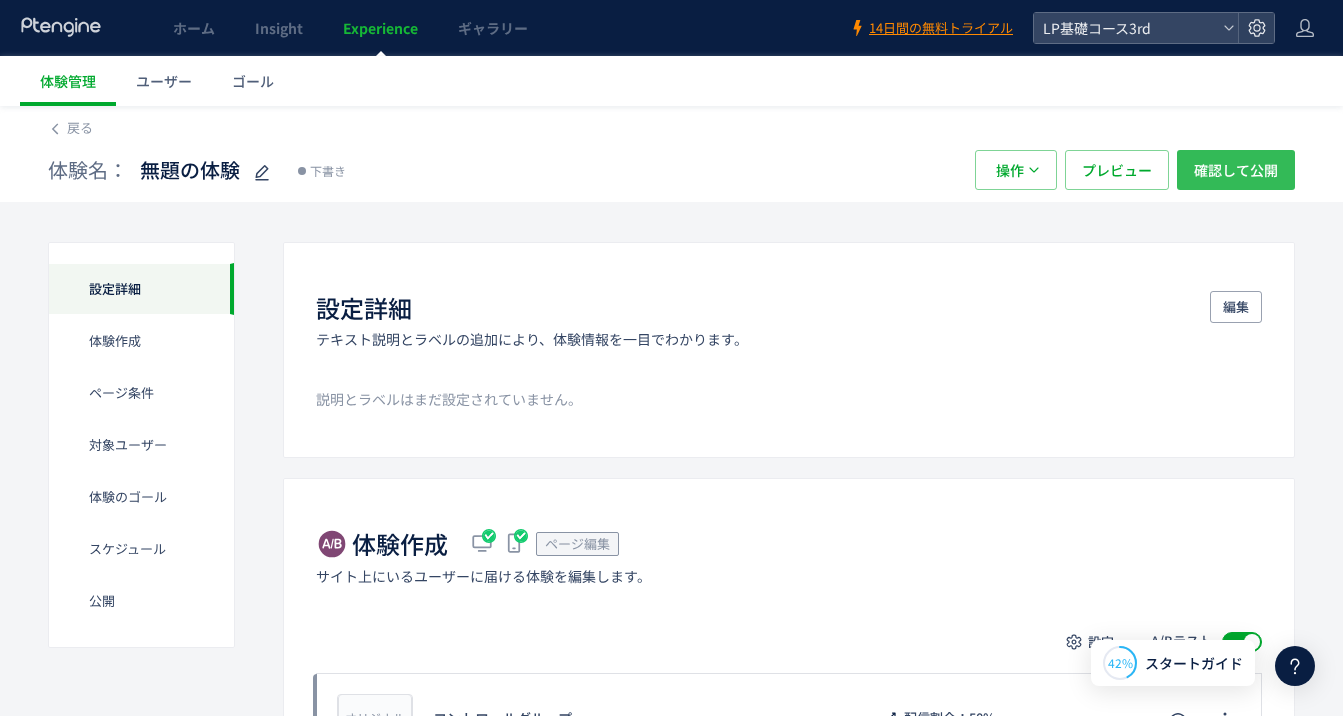 click on "確認して公開" at bounding box center [1236, 170] 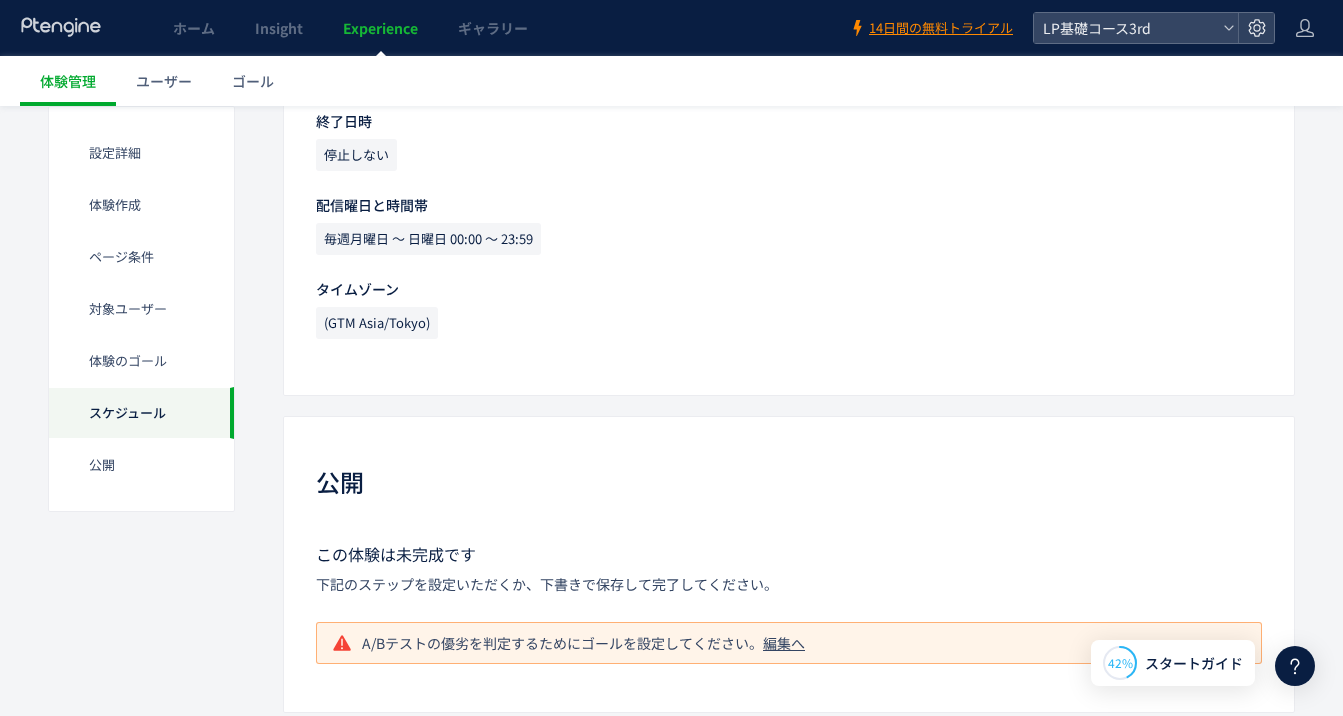 scroll, scrollTop: 1961, scrollLeft: 0, axis: vertical 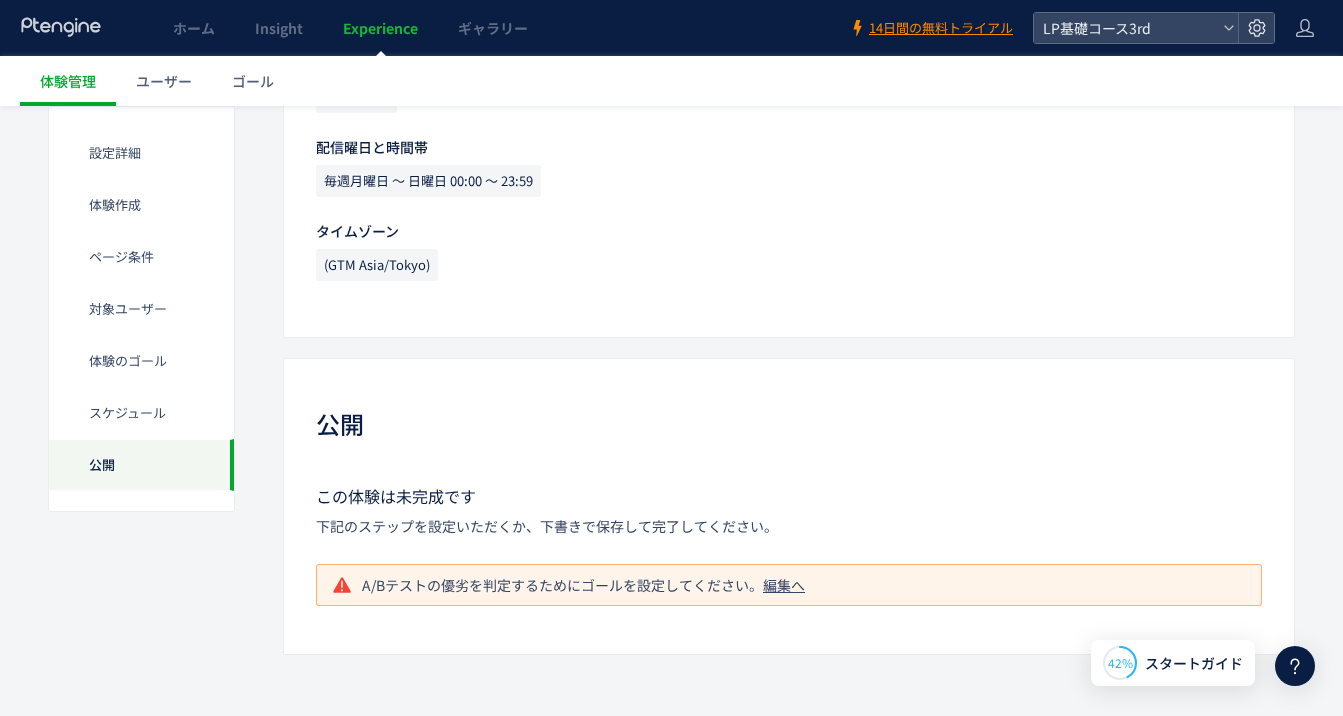 click on "編集へ" 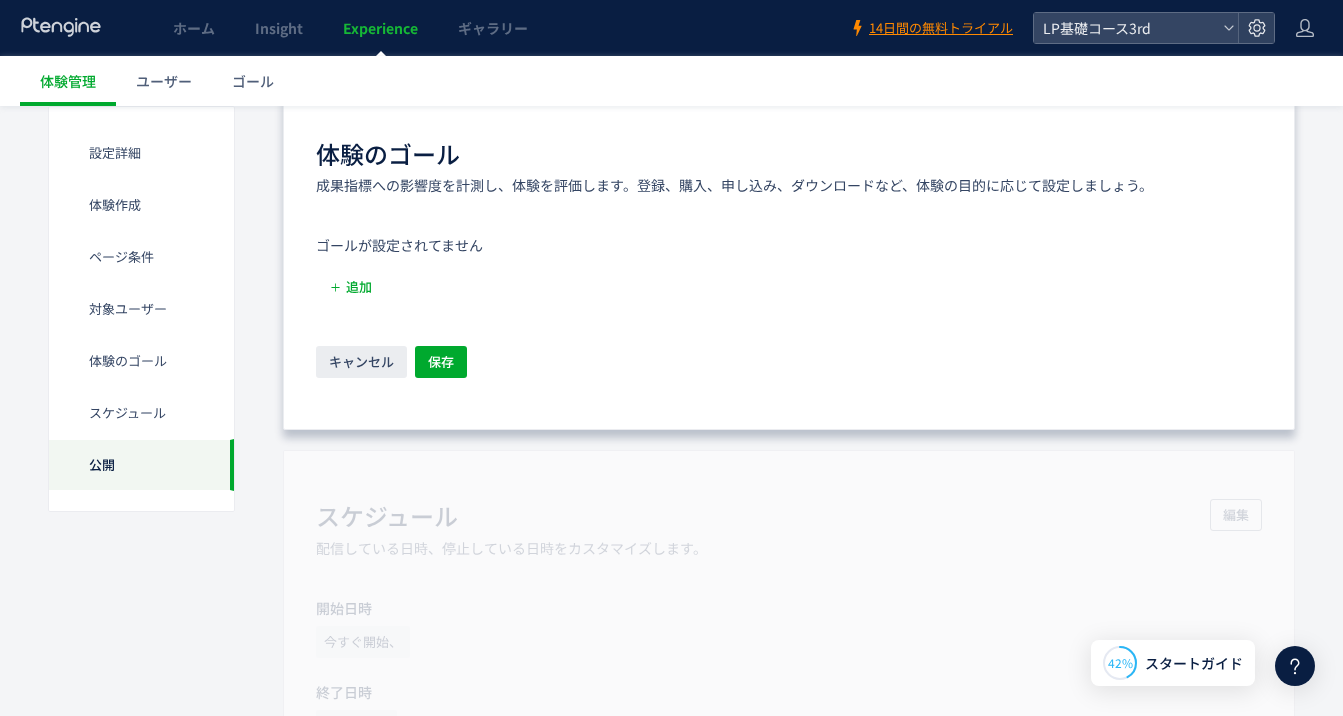 scroll, scrollTop: 1215, scrollLeft: 0, axis: vertical 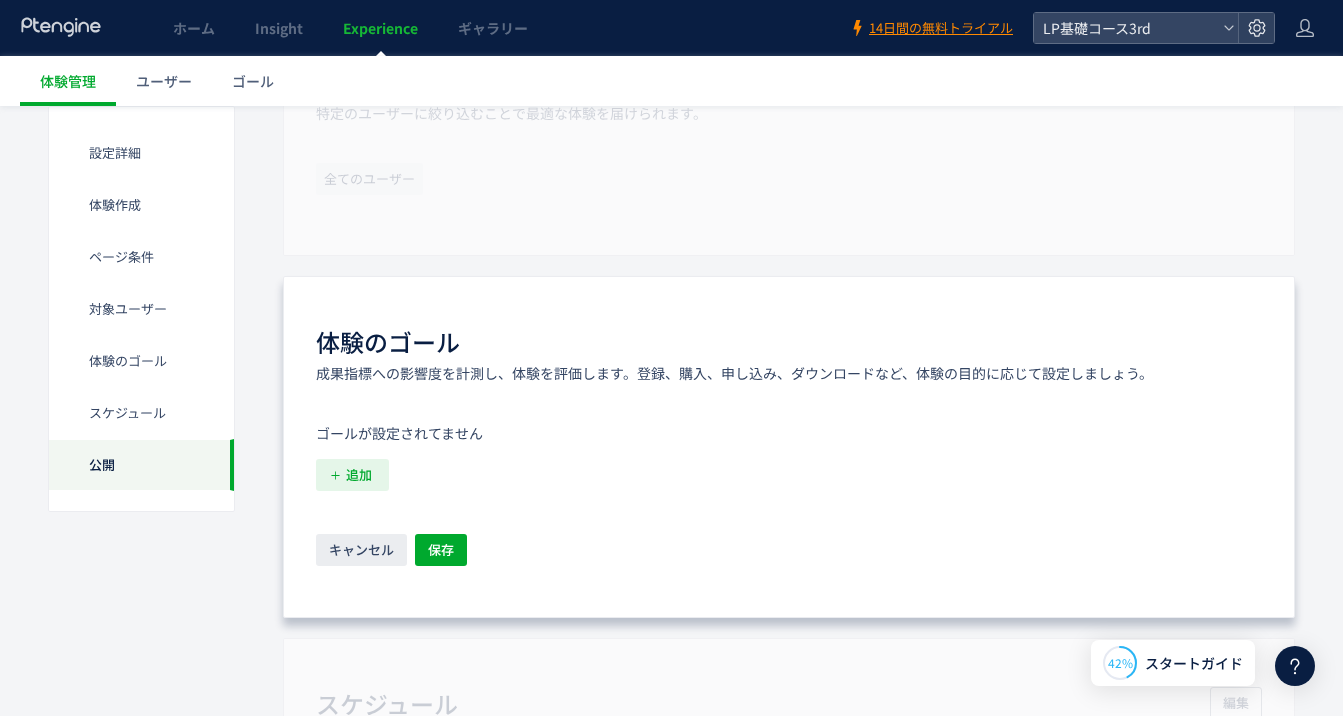 click on "追加" at bounding box center [359, 475] 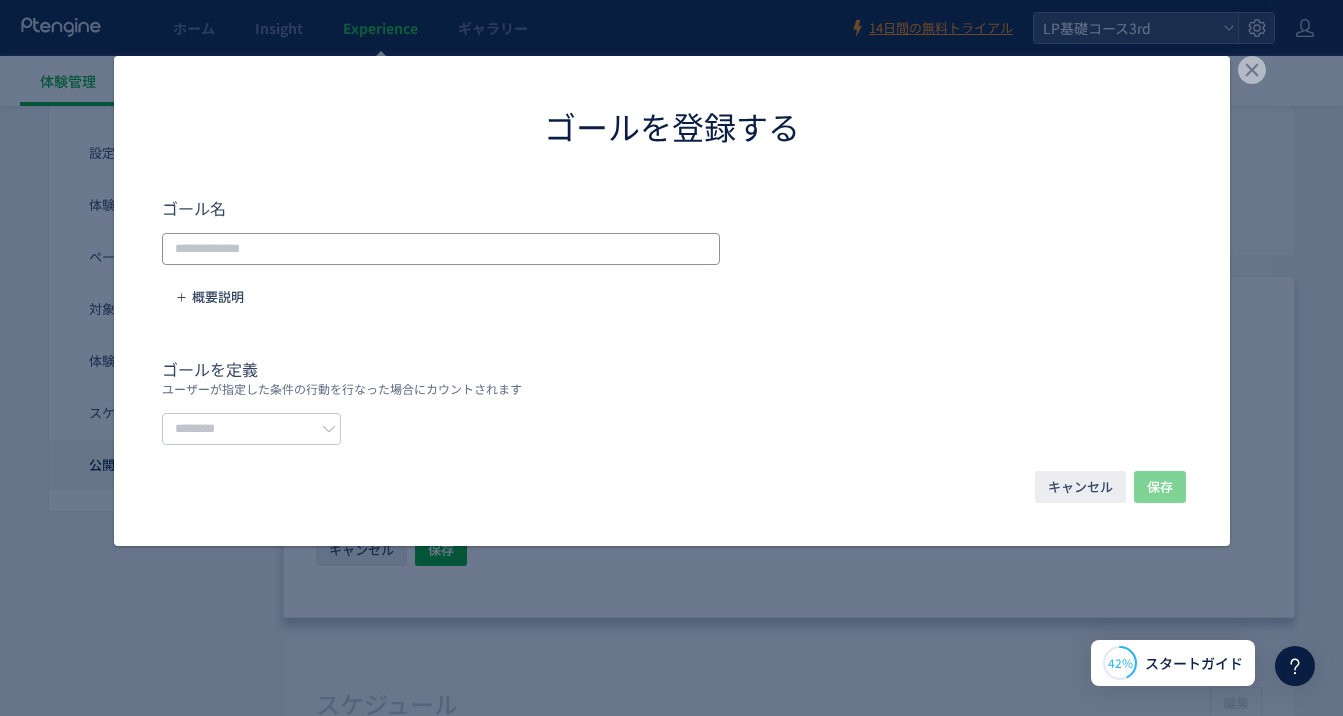 click 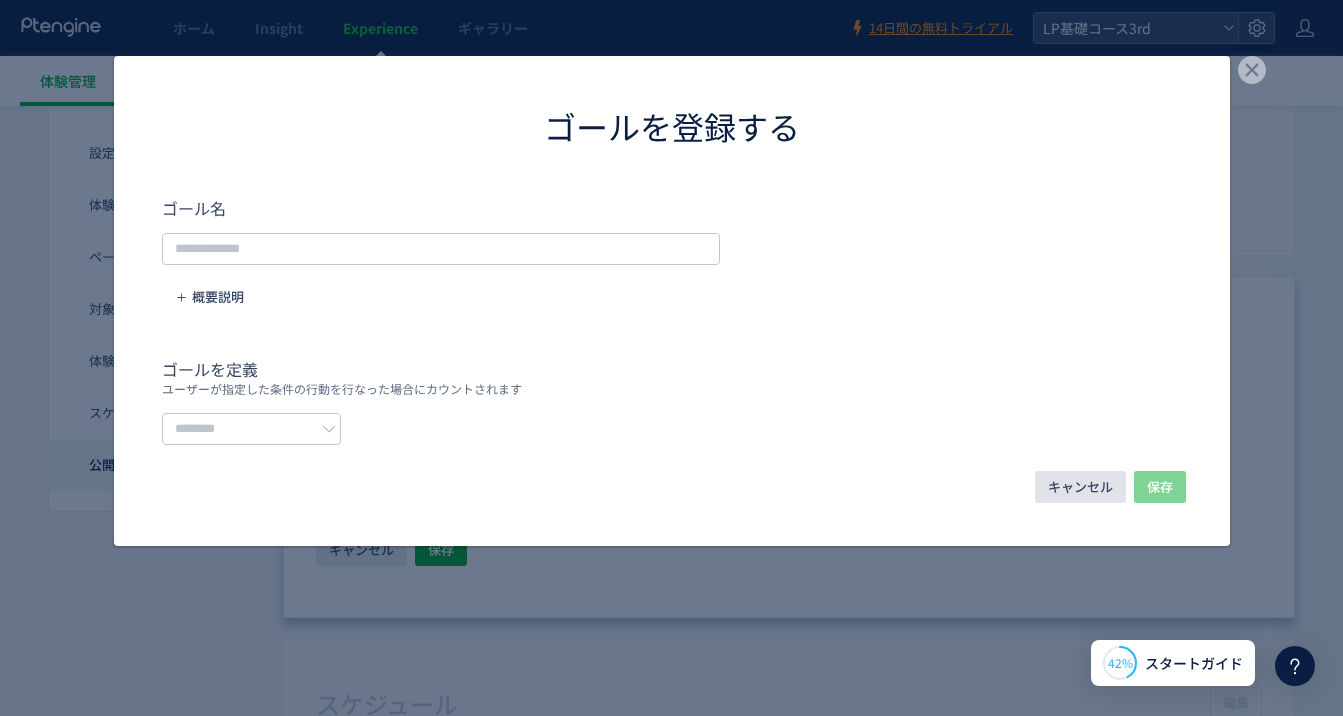 click on "キャンセル" at bounding box center [1080, 487] 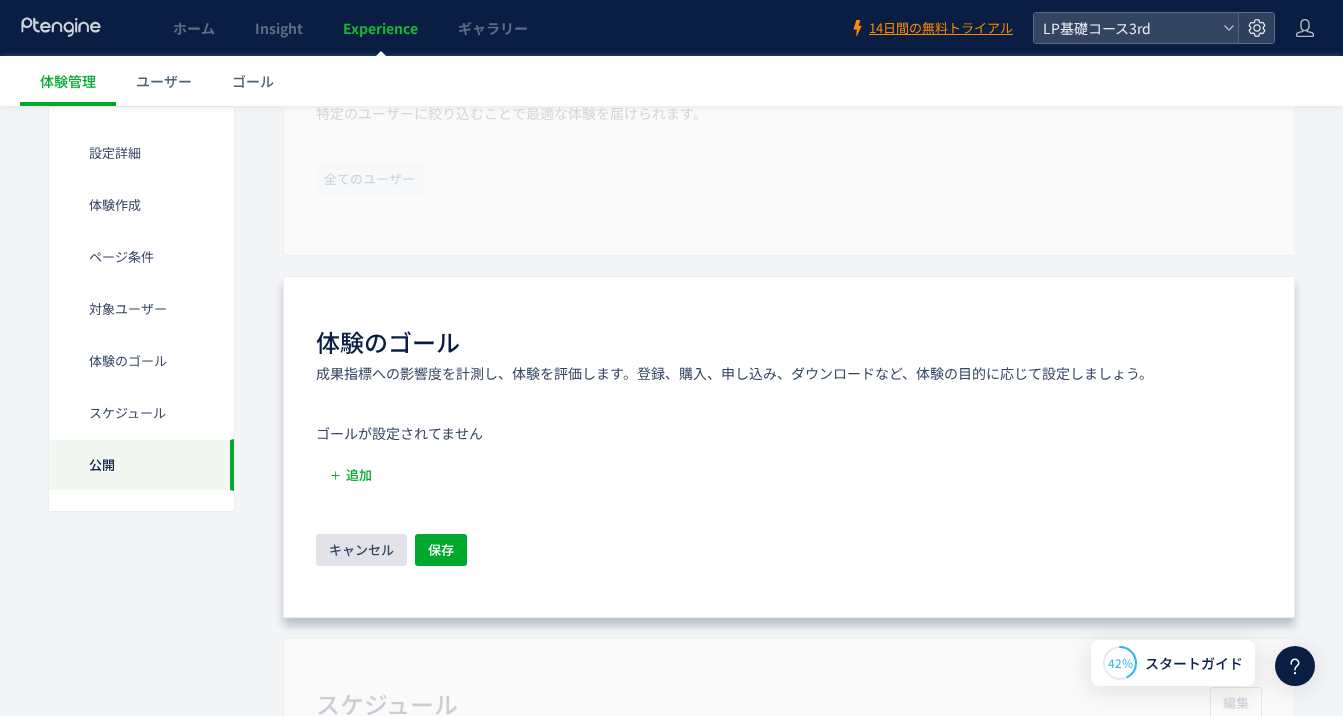 click on "キャンセル" at bounding box center (361, 550) 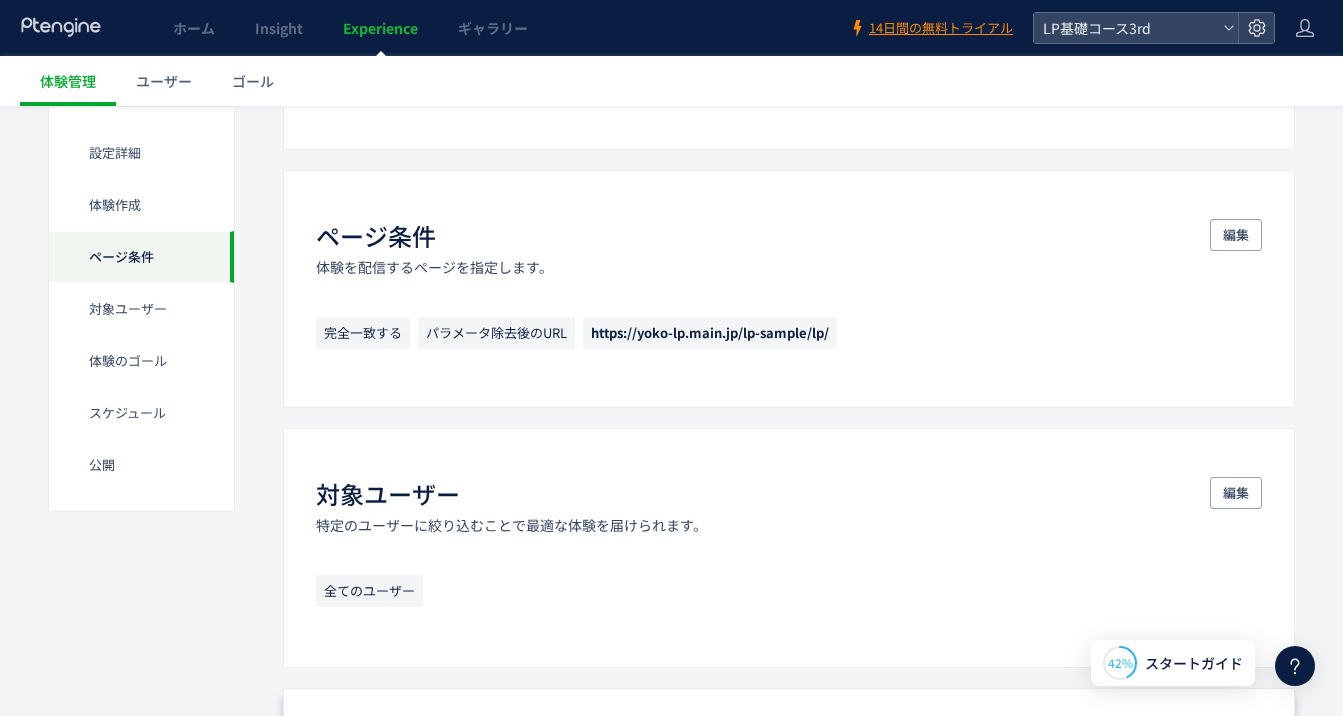 scroll, scrollTop: 660, scrollLeft: 0, axis: vertical 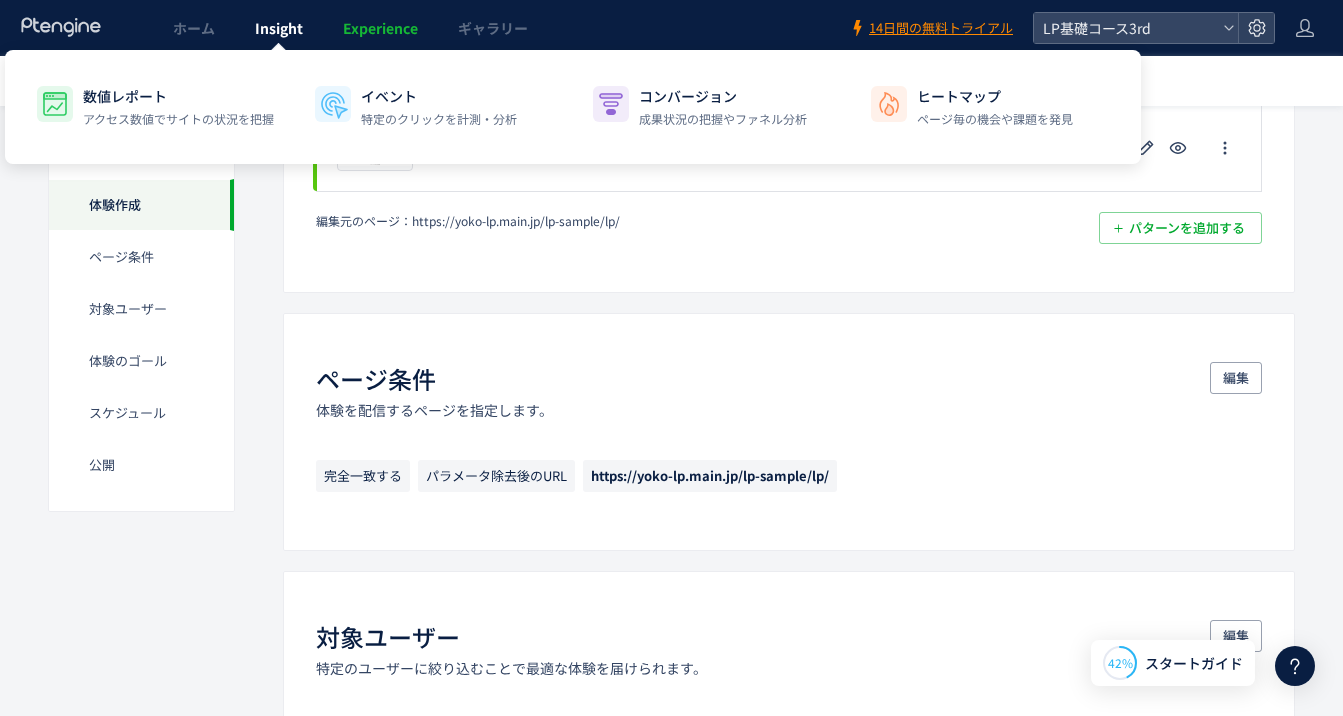 click on "Insight" at bounding box center (279, 28) 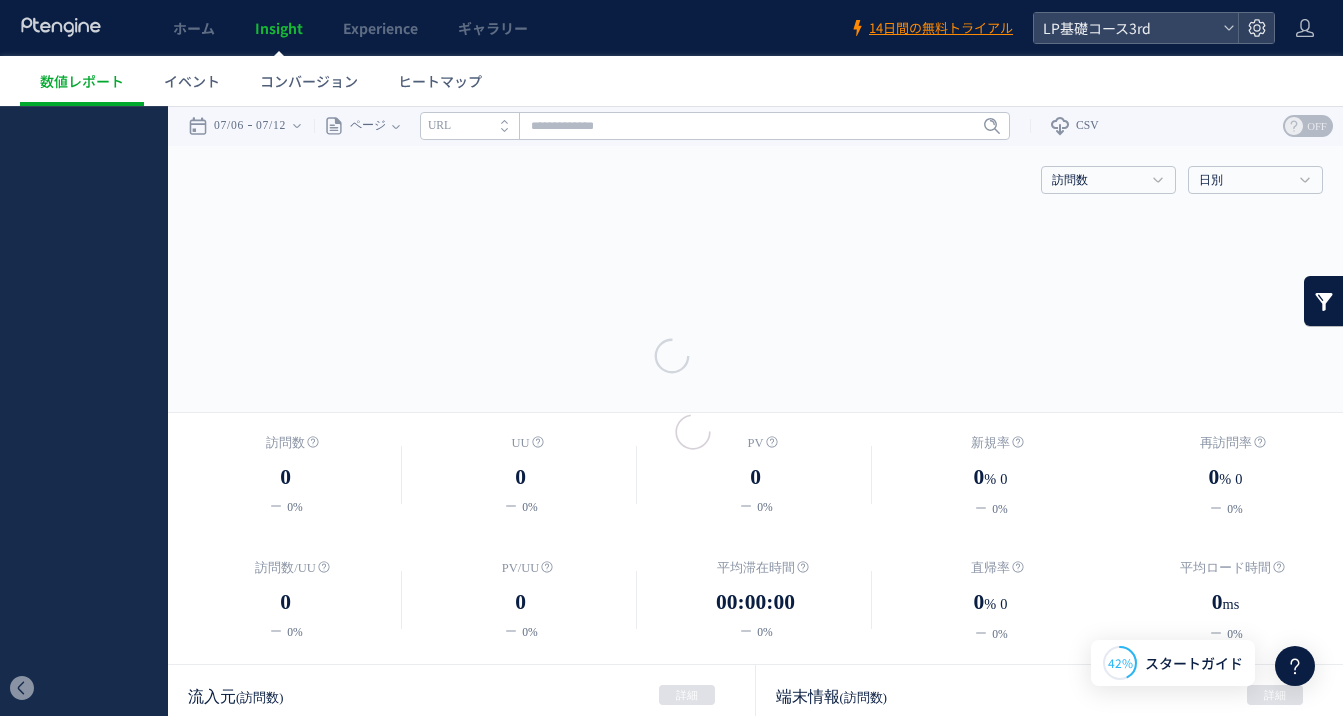 scroll, scrollTop: 0, scrollLeft: 0, axis: both 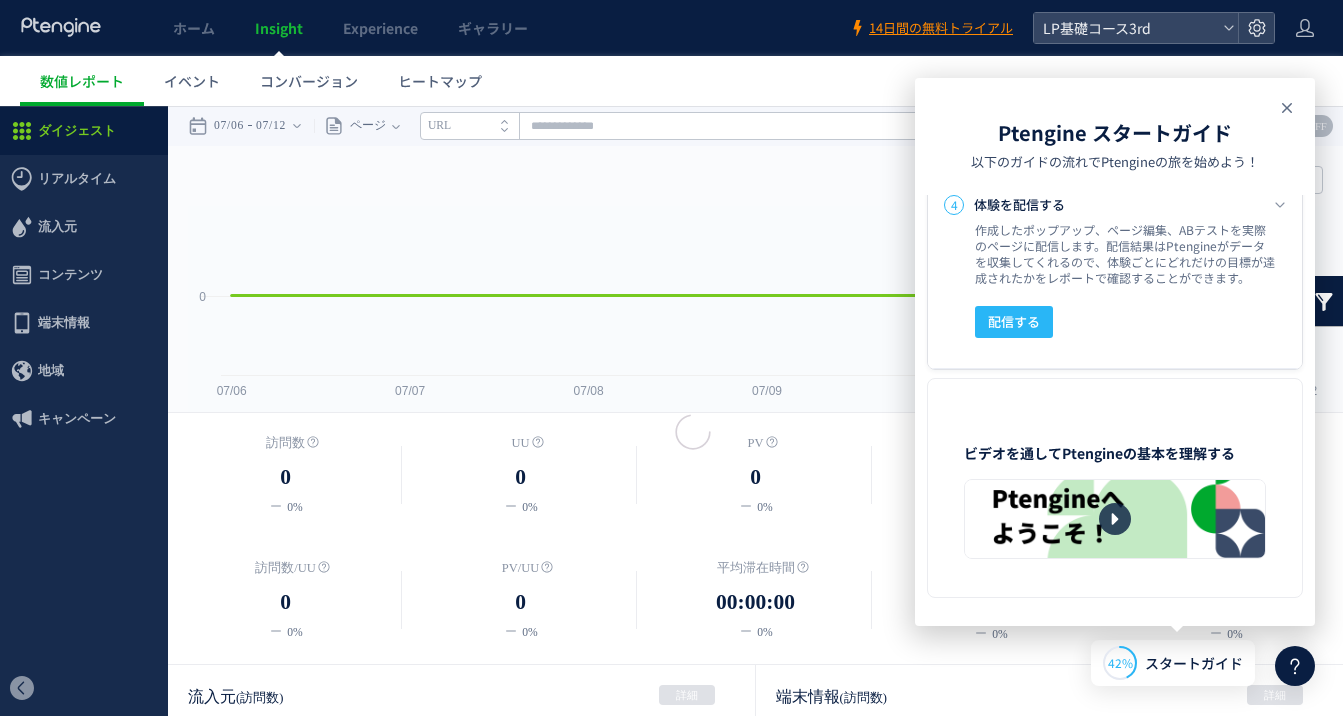click 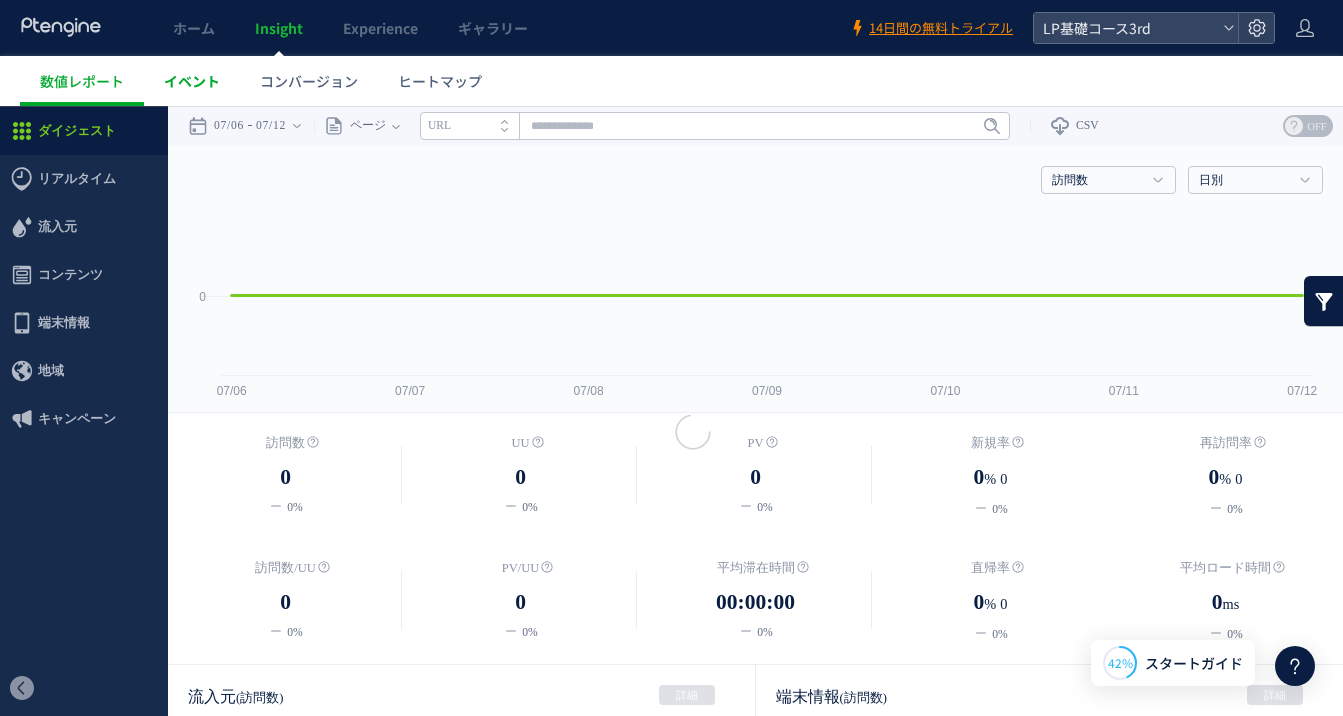 click on "イベント" at bounding box center (192, 81) 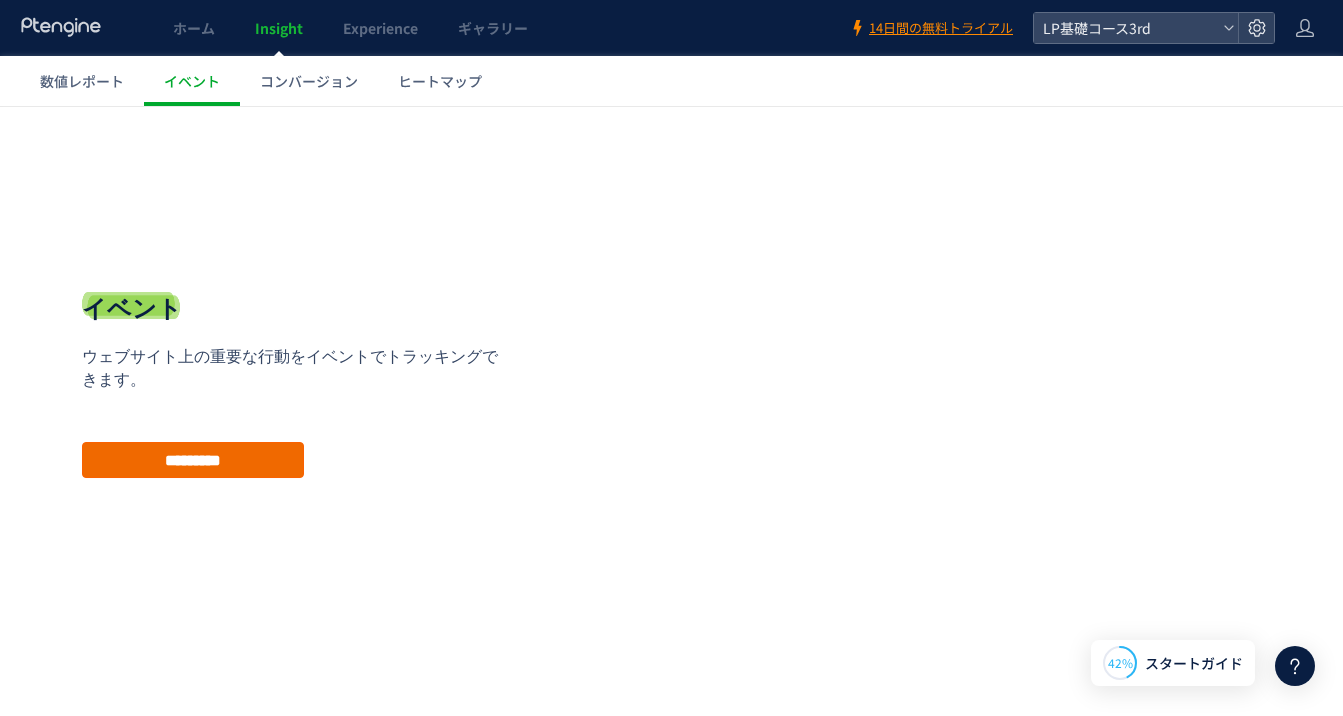 click on "*********" at bounding box center [193, 460] 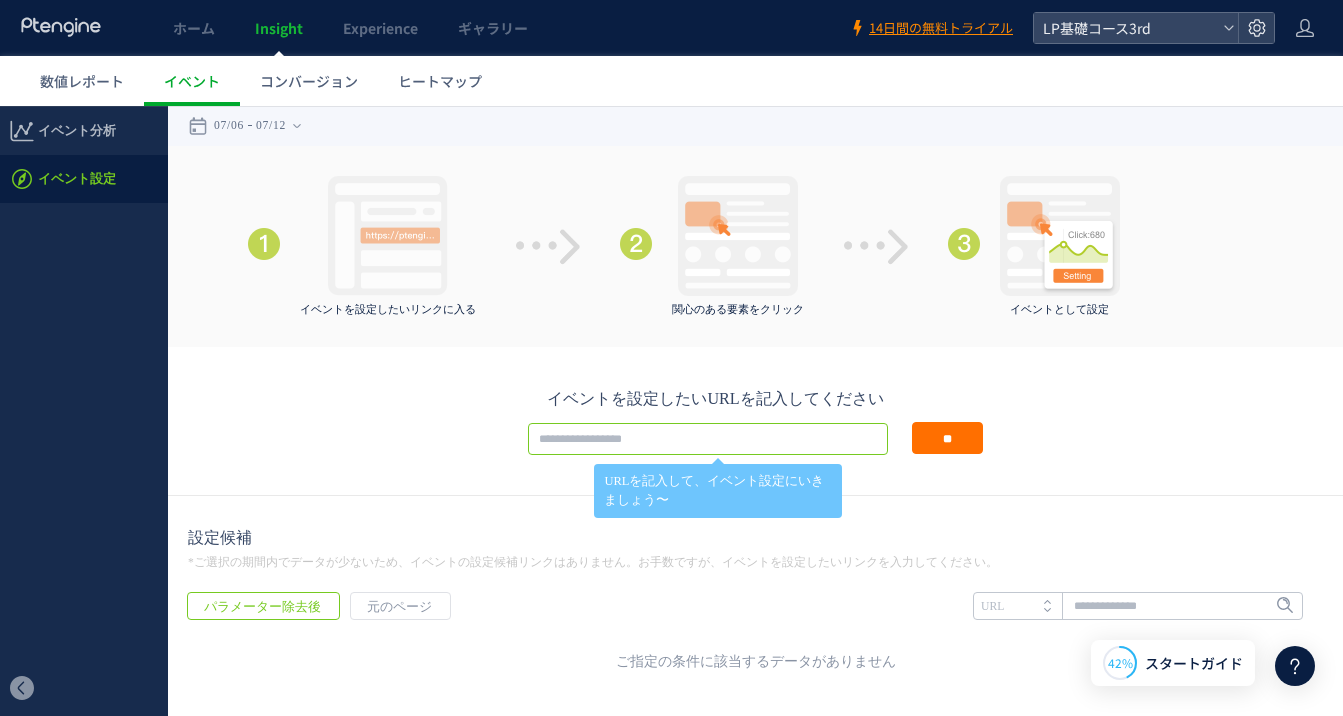 click at bounding box center (708, 439) 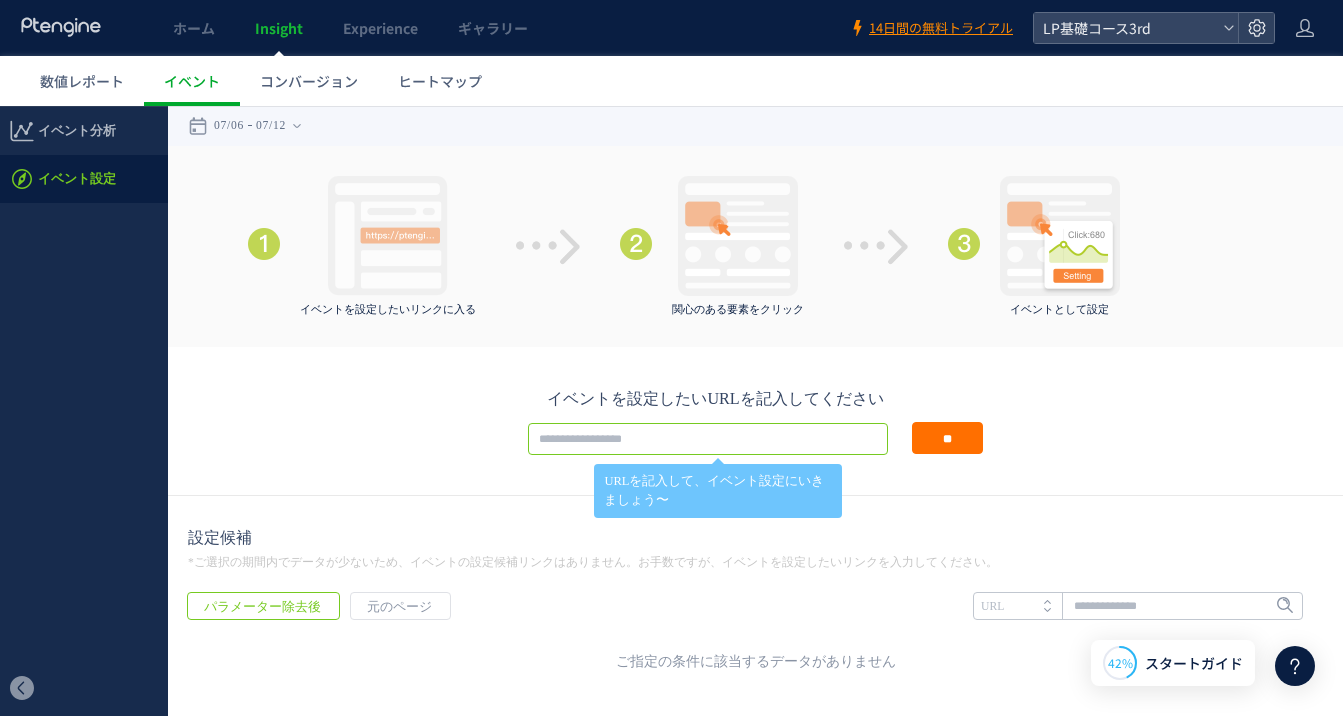 paste on "**********" 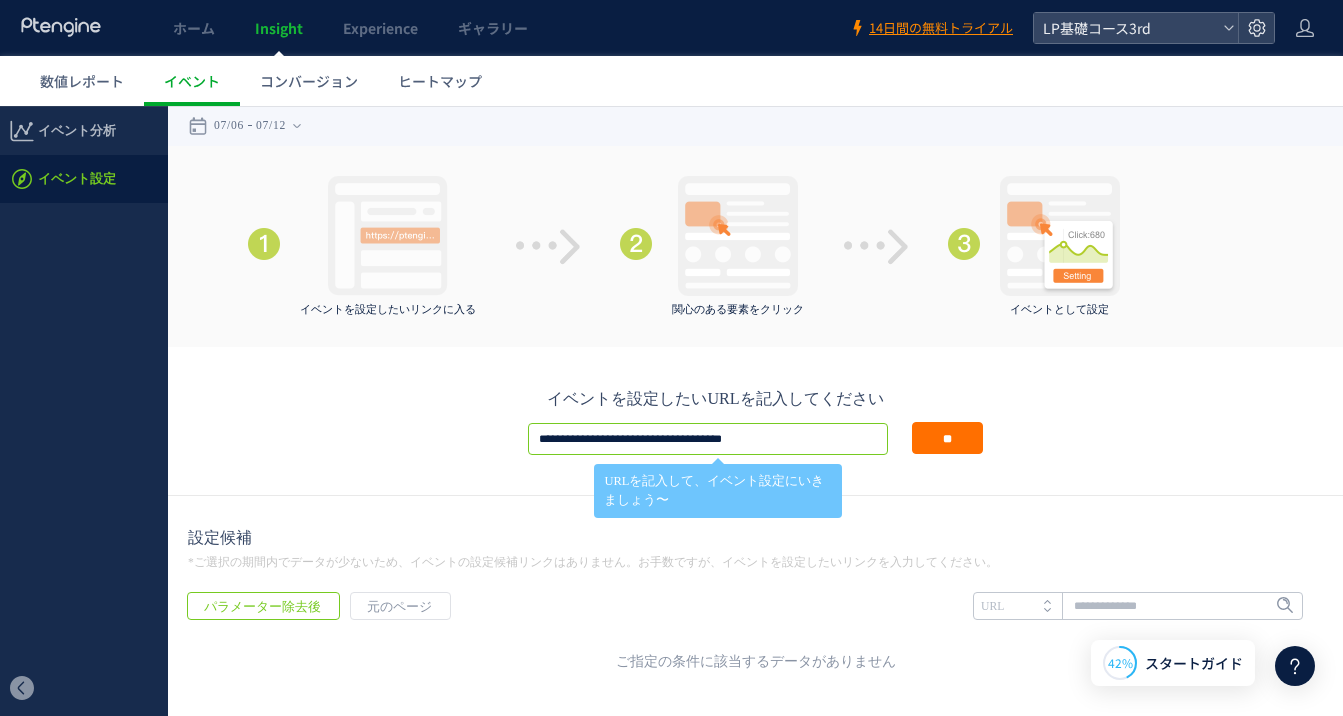 type on "**********" 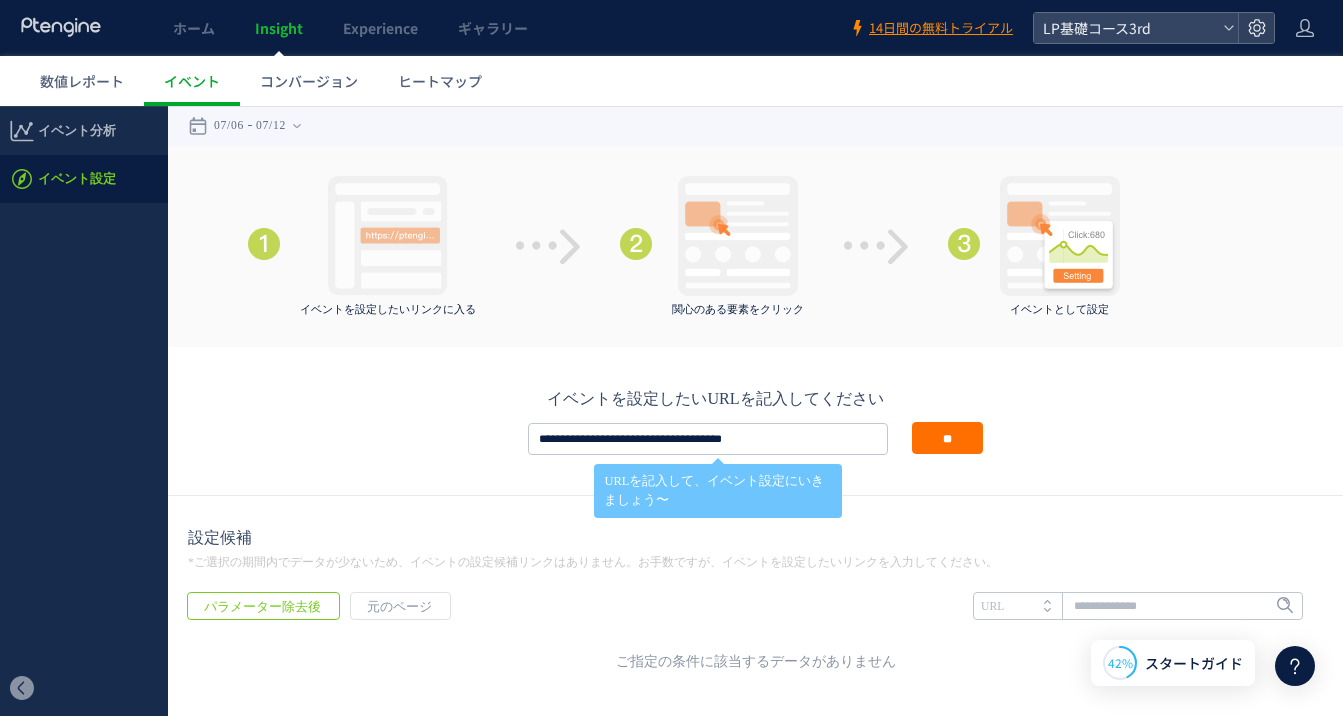 click on "**********" at bounding box center [755, 421] 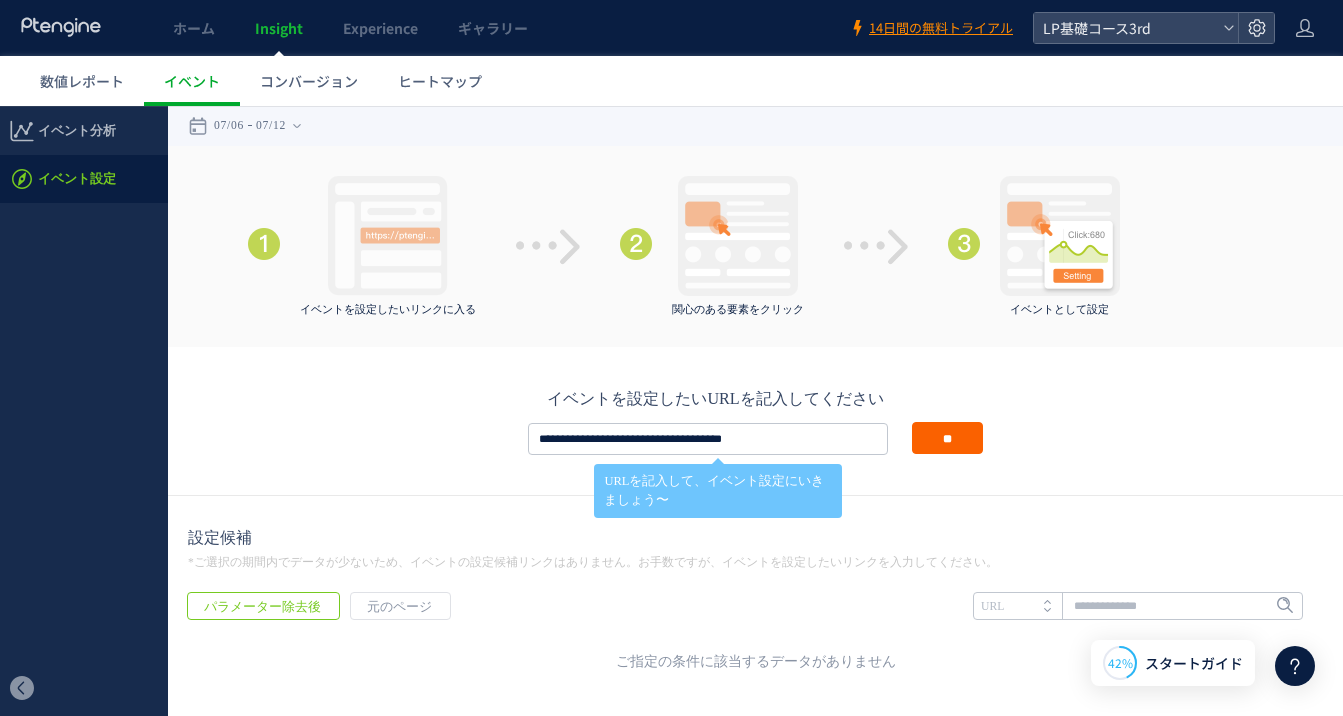 click on "**" at bounding box center (947, 438) 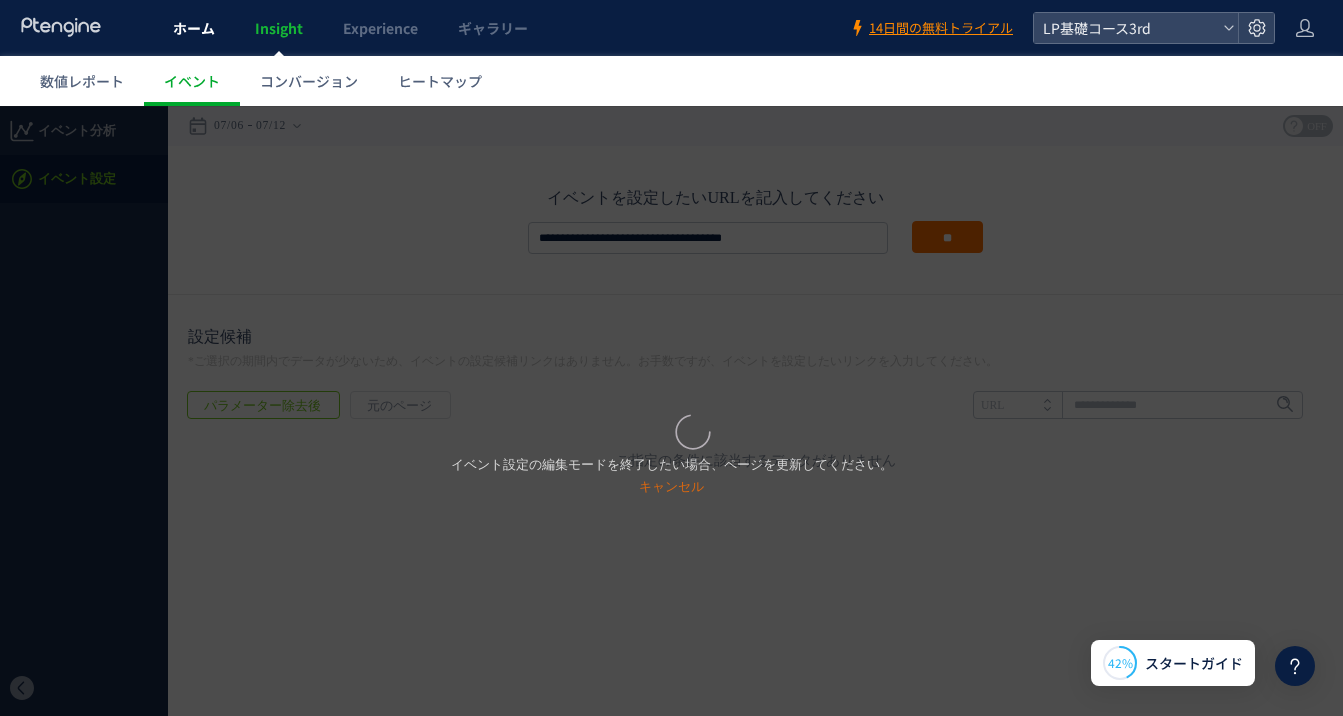 click on "ホーム" at bounding box center (194, 28) 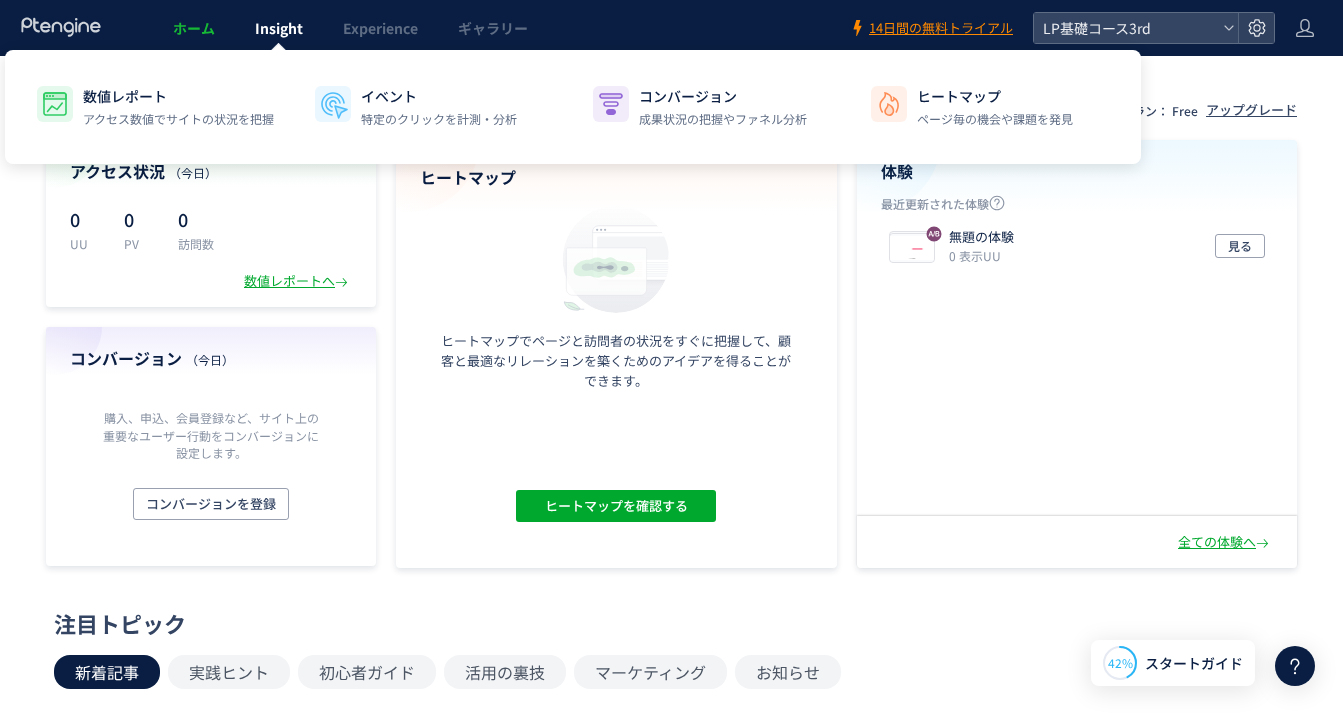 click on "Insight" at bounding box center (279, 28) 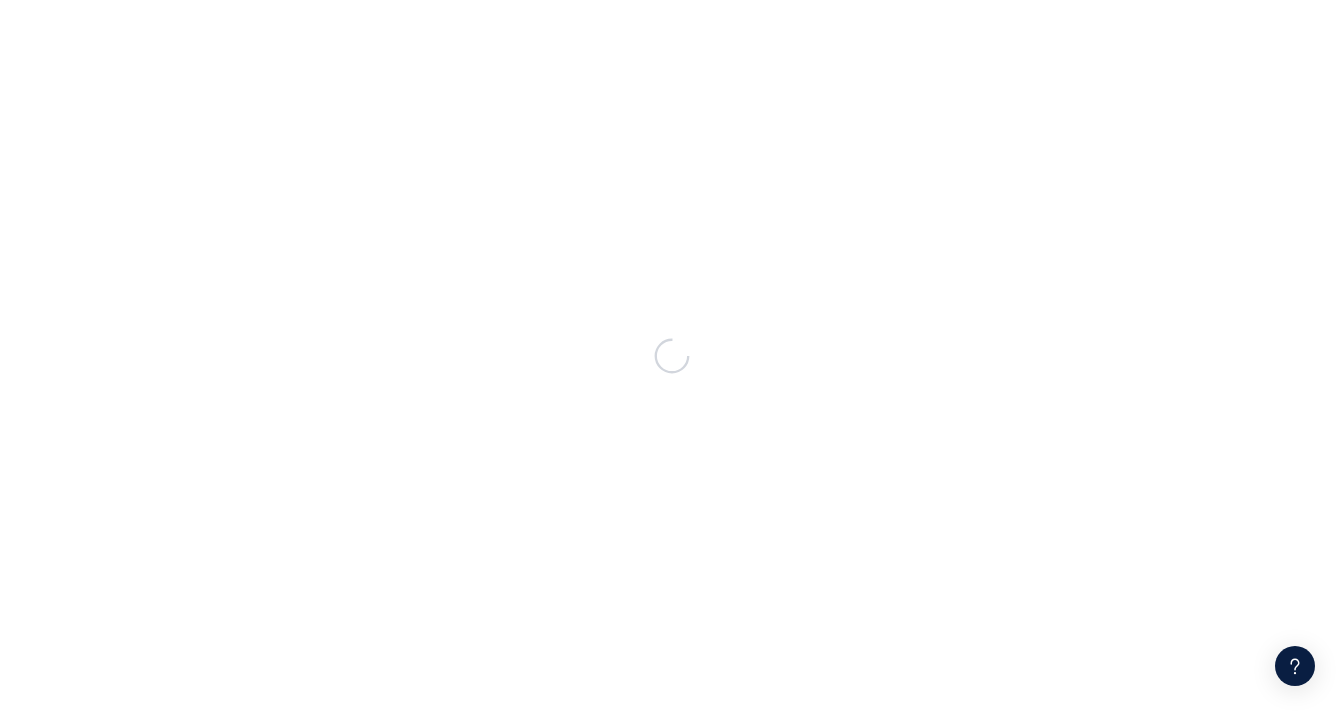 scroll, scrollTop: 0, scrollLeft: 0, axis: both 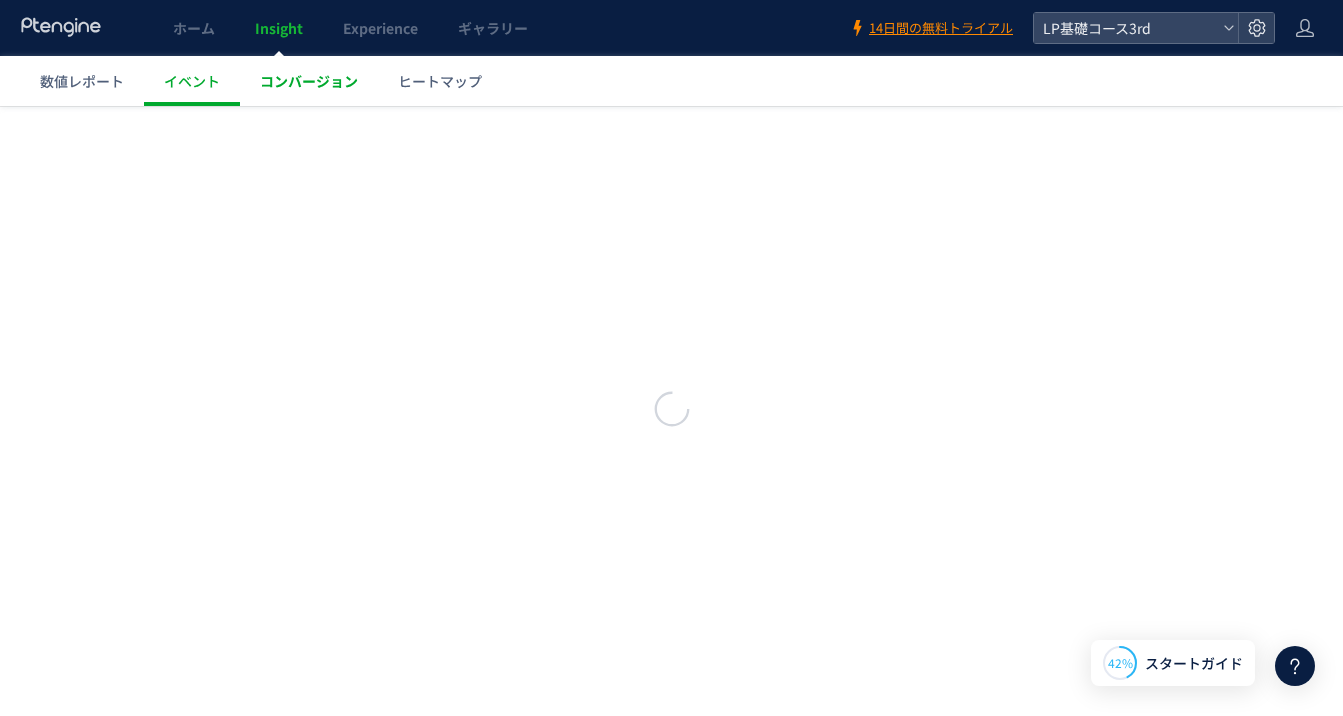 click on "コンバージョン" at bounding box center [309, 81] 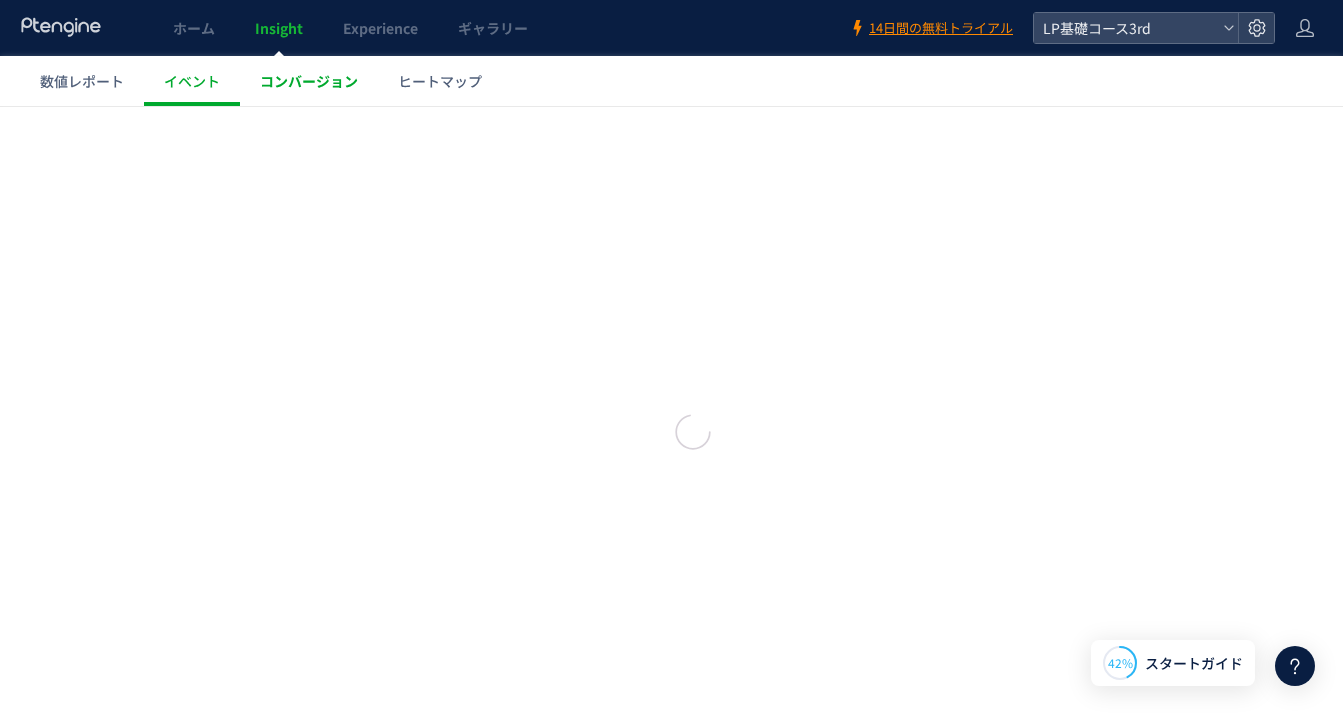 scroll, scrollTop: 0, scrollLeft: 0, axis: both 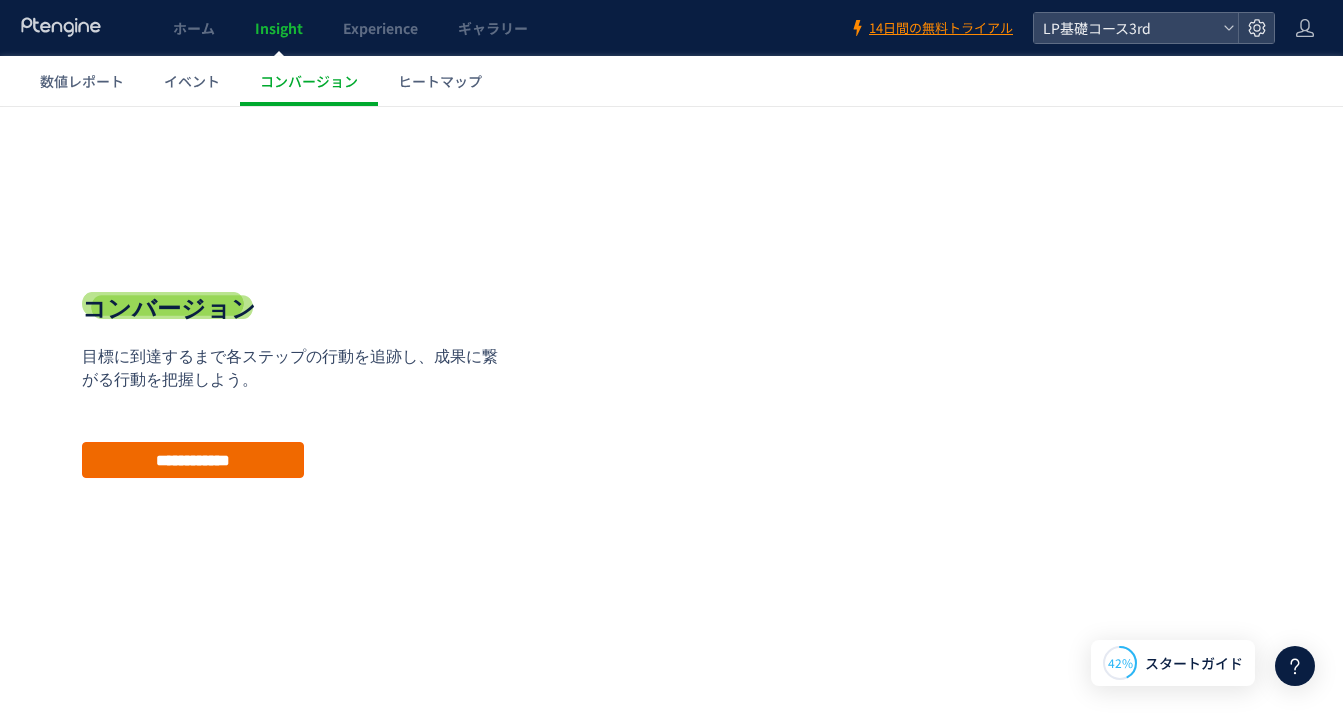 click on "**********" at bounding box center [193, 460] 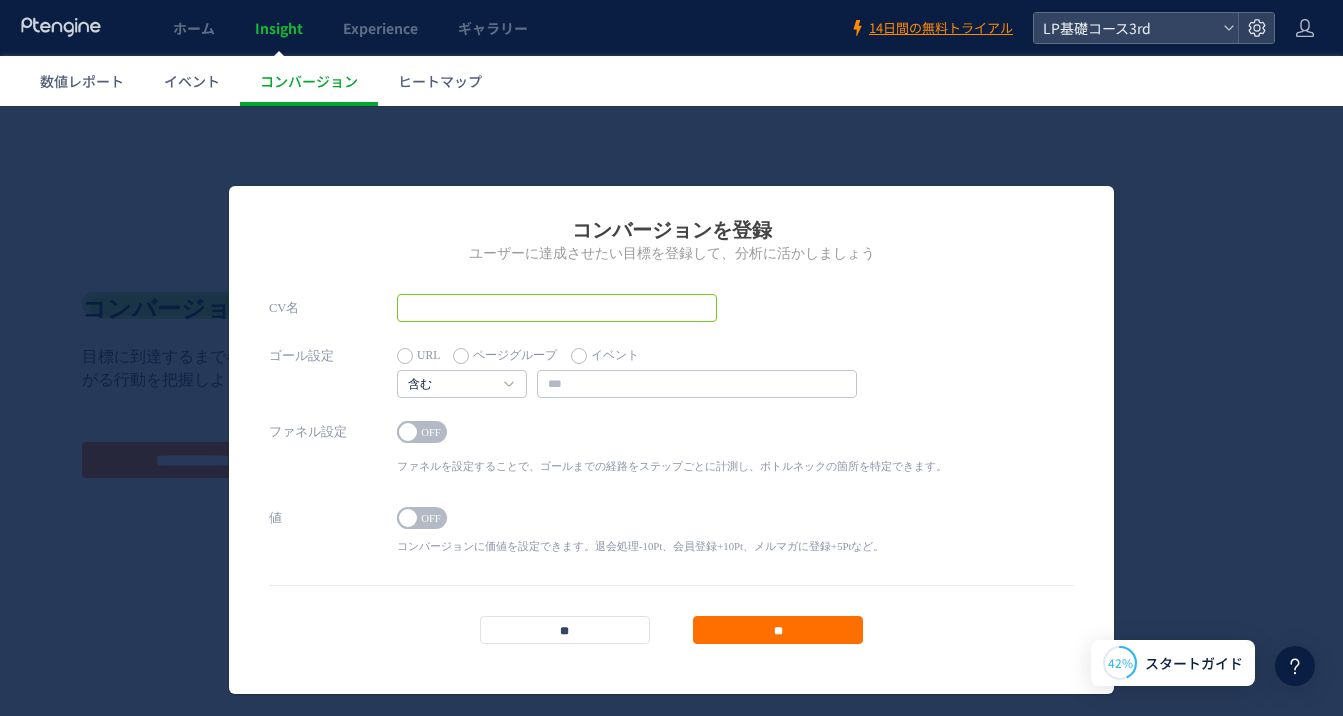click at bounding box center (557, 308) 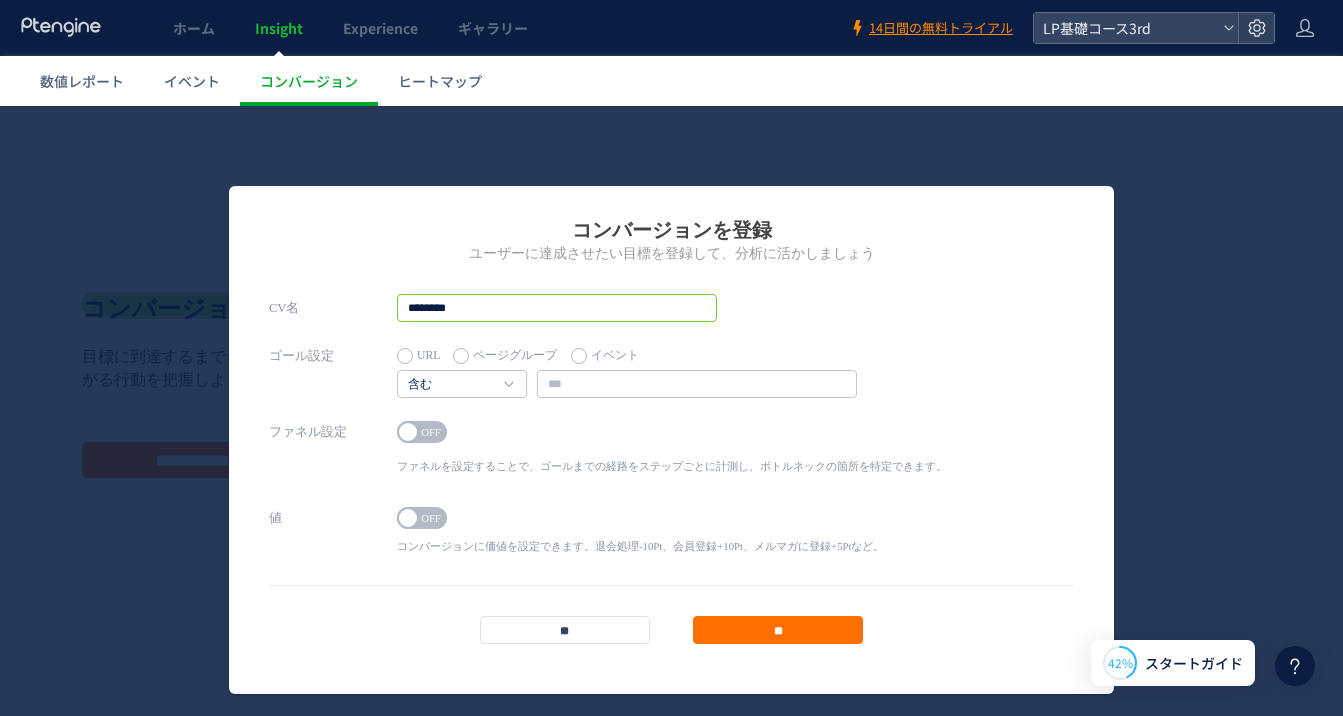 type on "********" 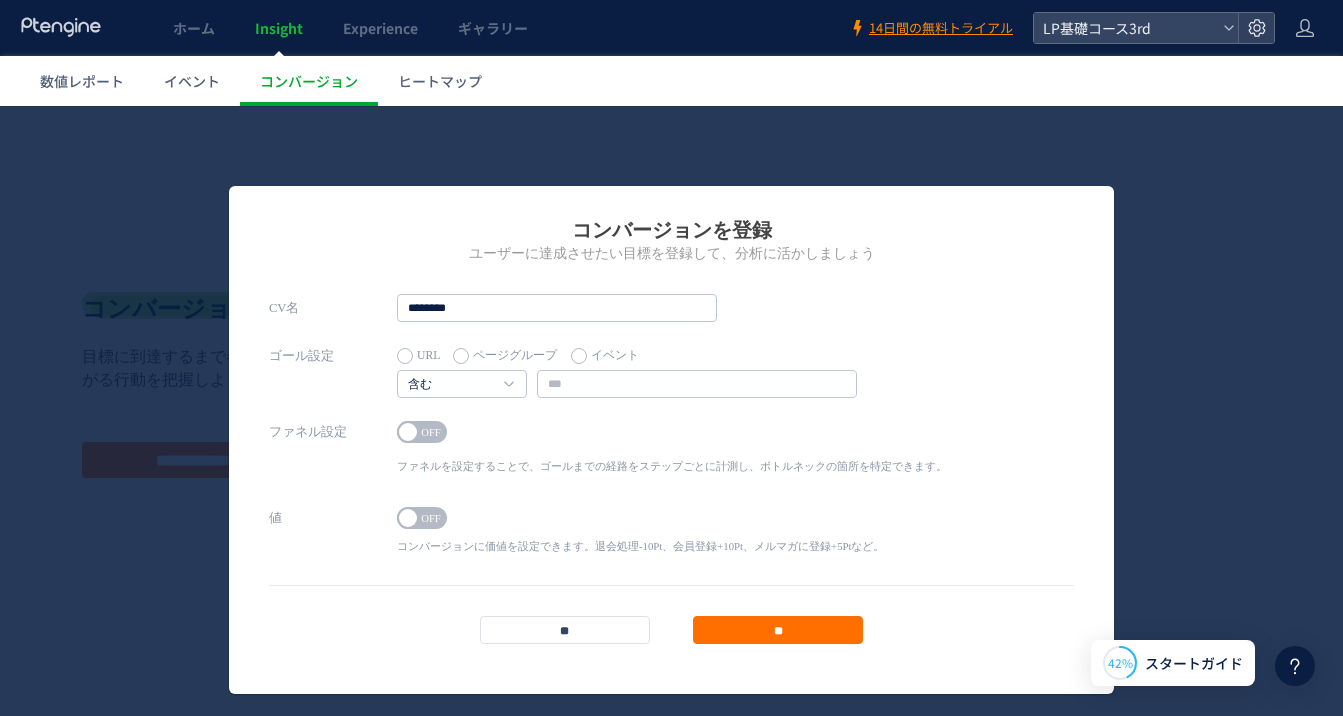 click on "CV名
[MASK]" at bounding box center (671, 318) 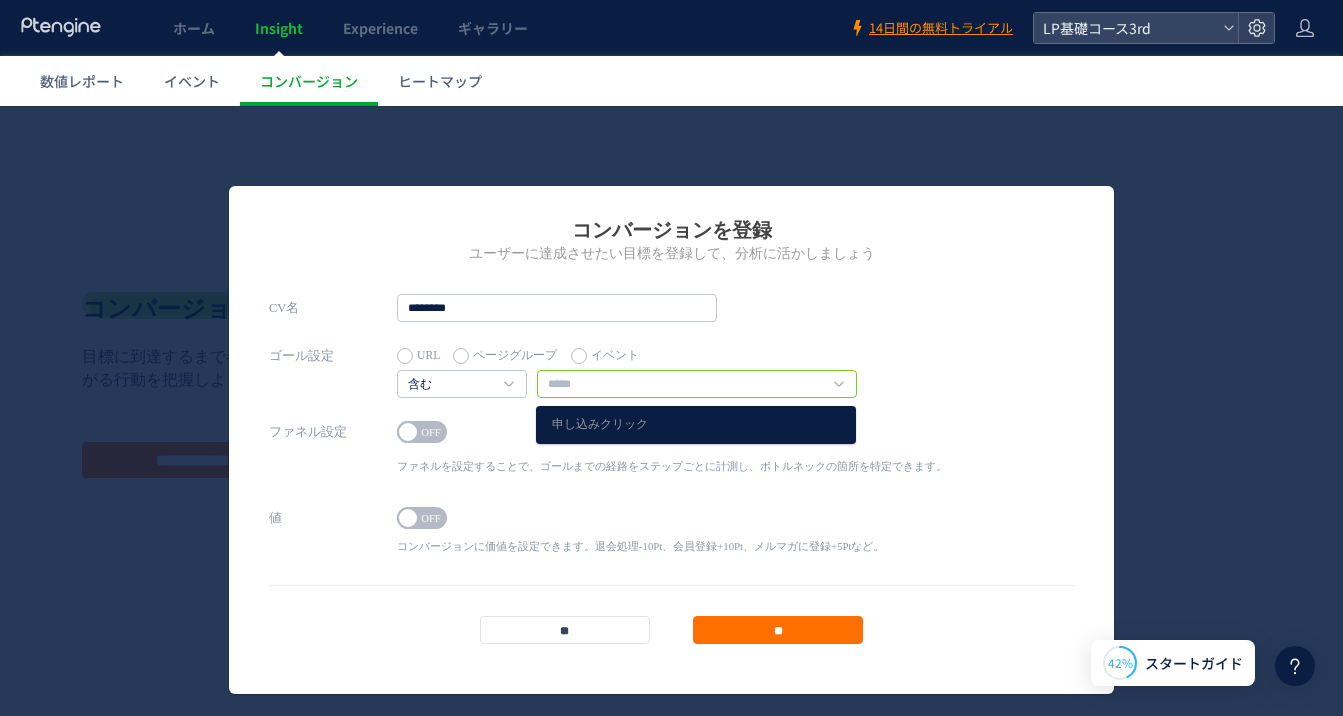 click at bounding box center (697, 384) 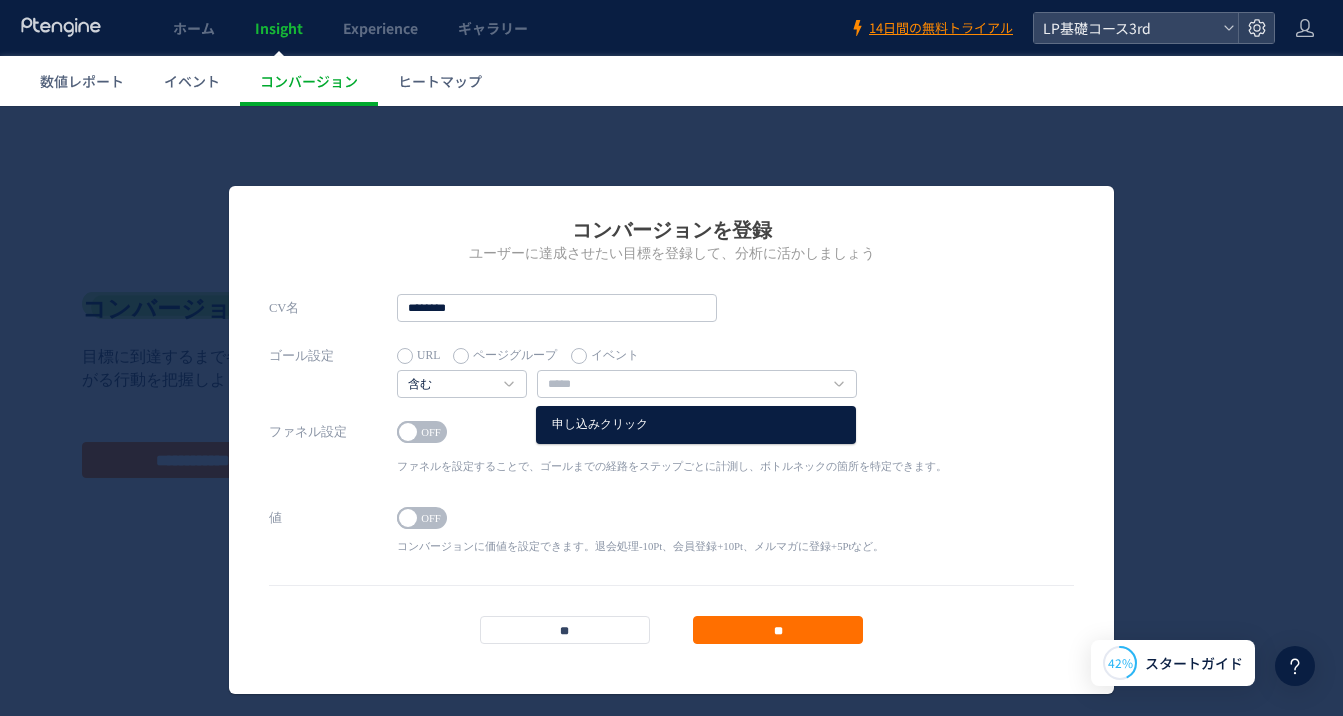 click on "申し込みクリック" at bounding box center [696, 425] 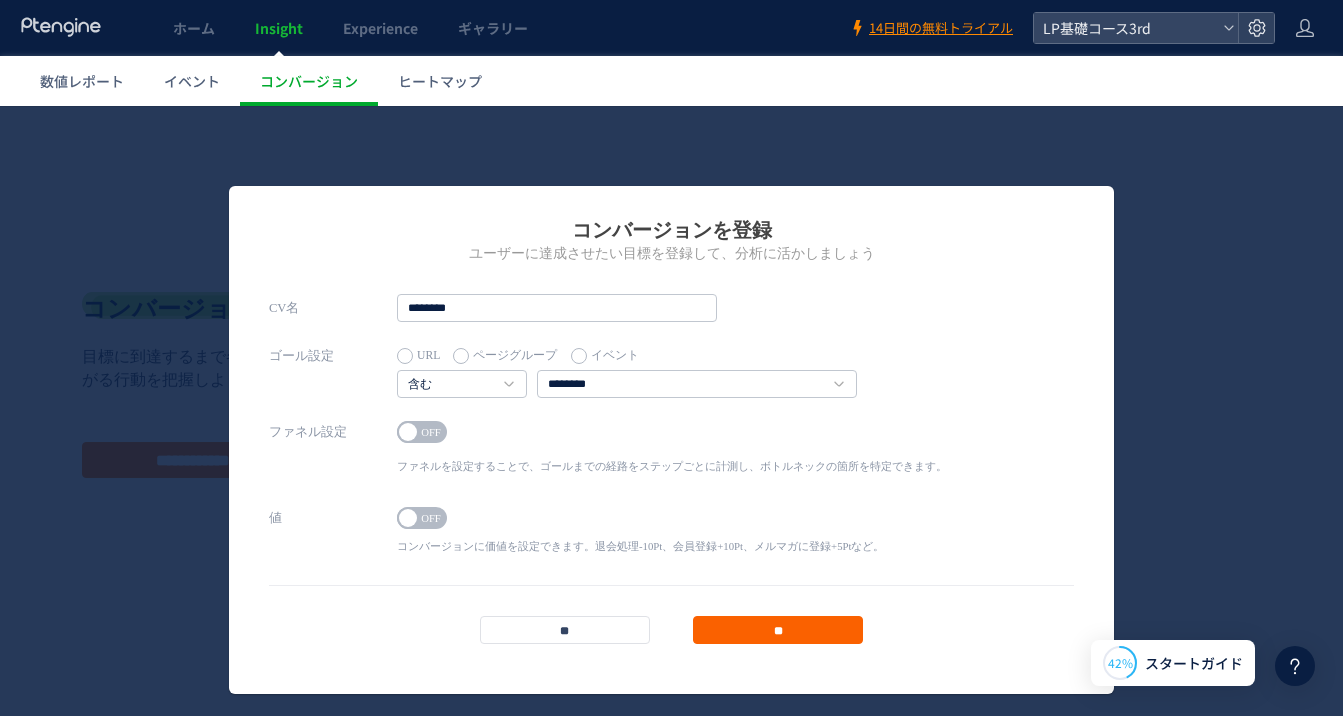 click on "**" at bounding box center (778, 630) 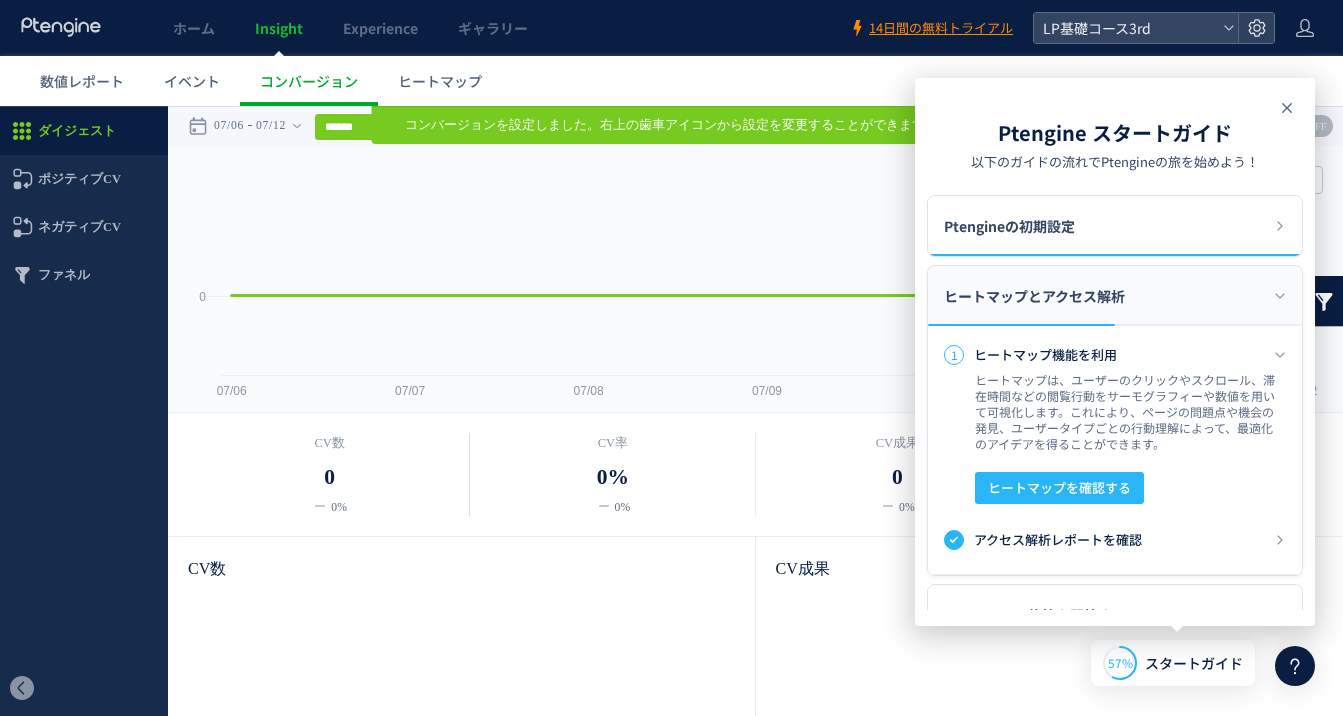 click 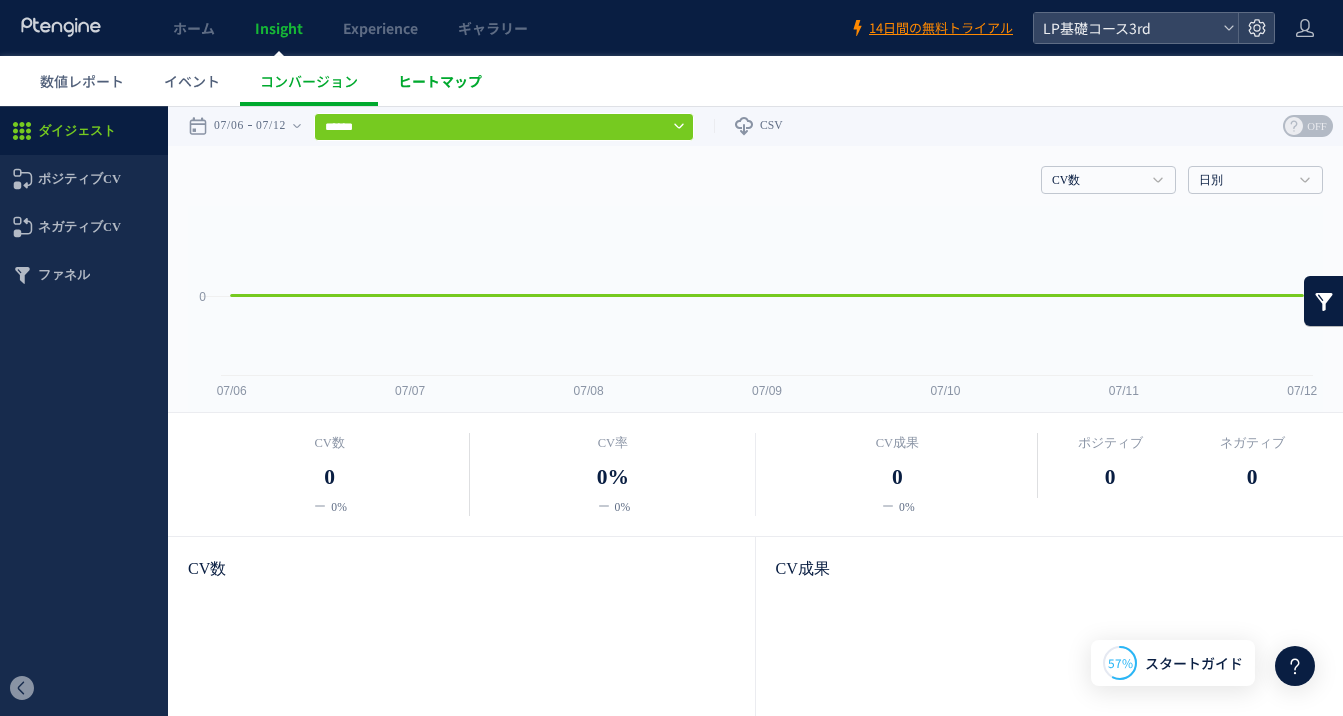 click on "ヒートマップ" at bounding box center (440, 81) 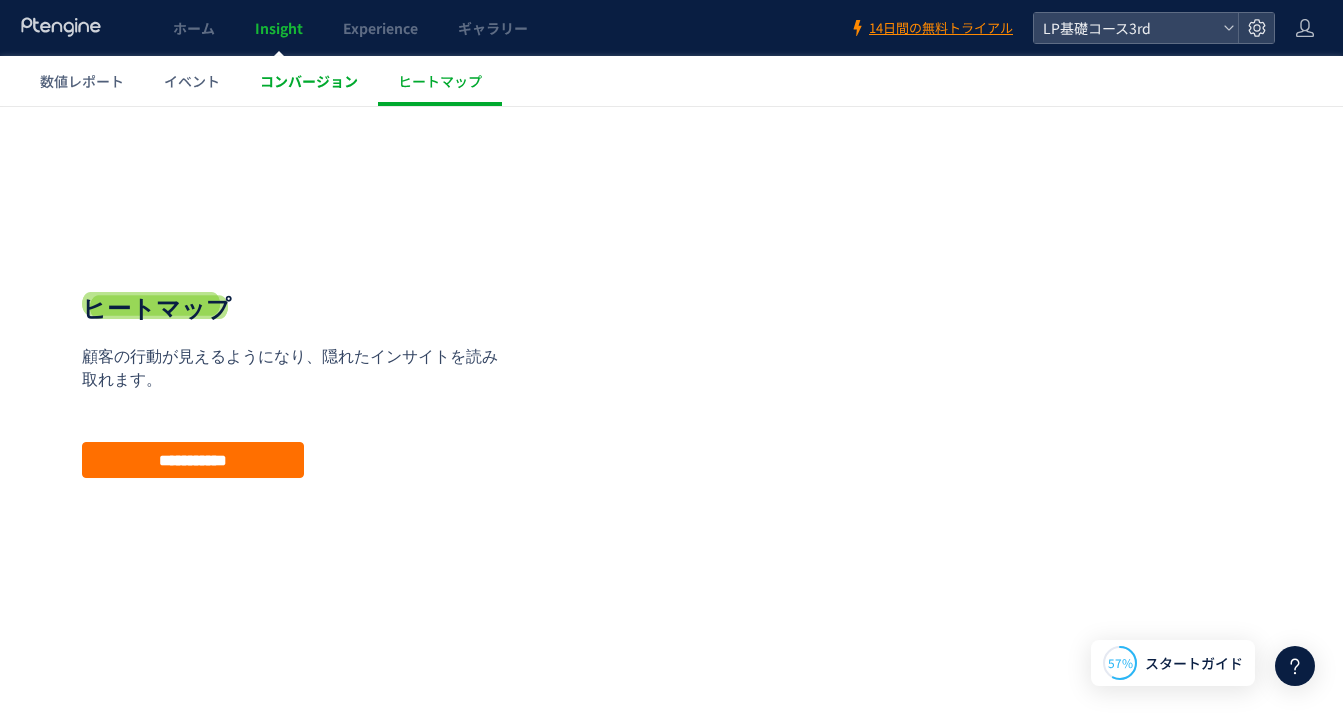 click on "コンバージョン" at bounding box center [309, 81] 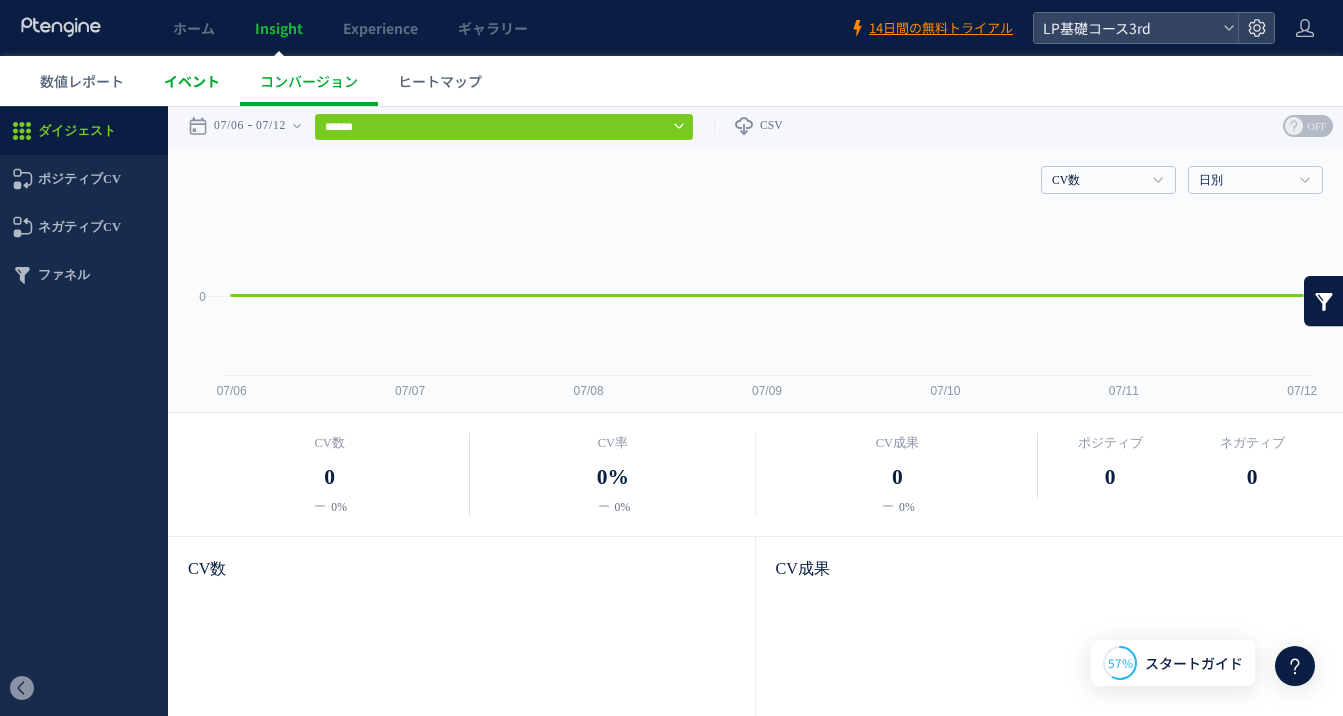 click on "イベント" at bounding box center [192, 81] 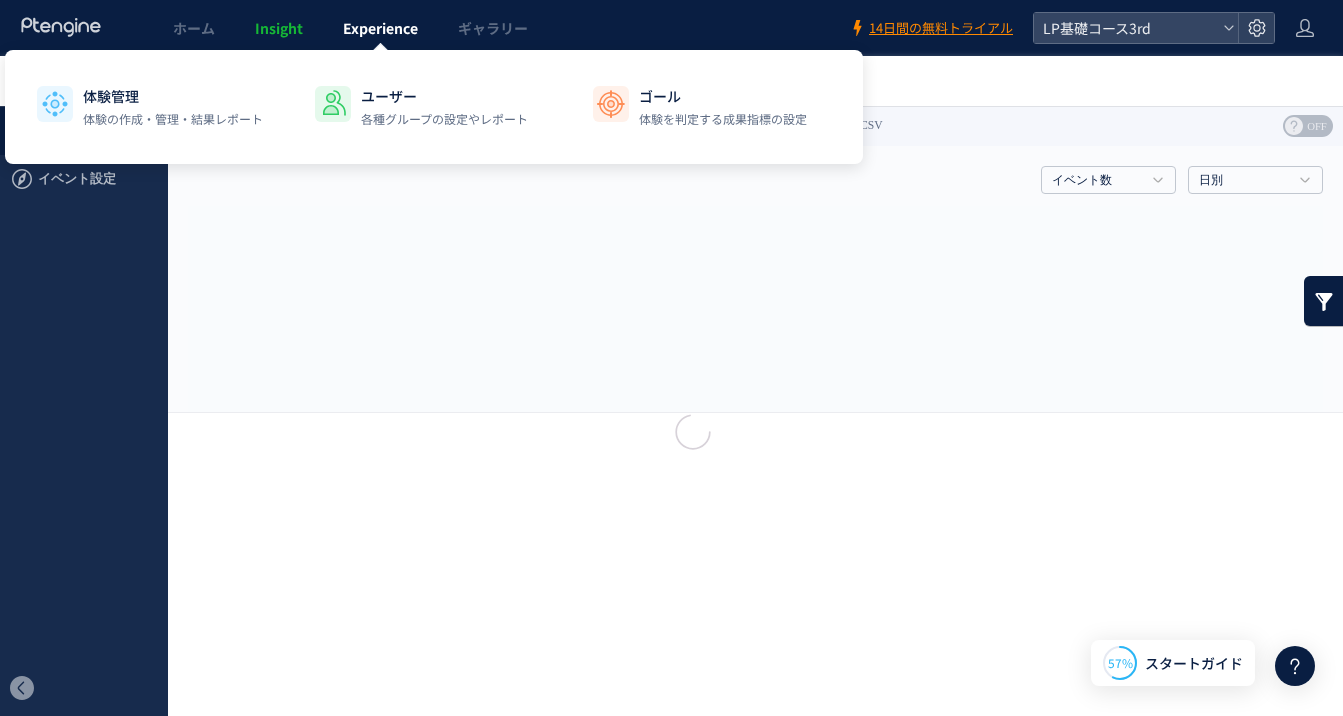 click on "Experience" at bounding box center [380, 28] 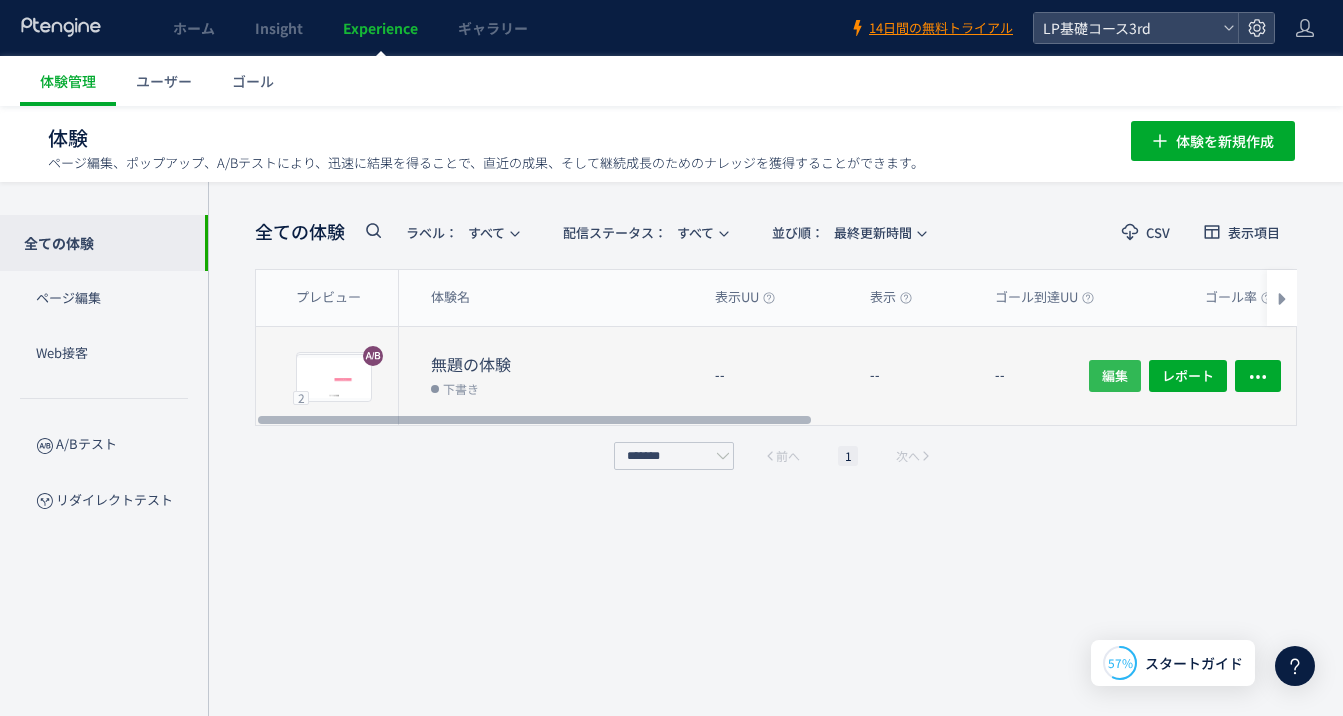 click on "編集" at bounding box center [1115, 376] 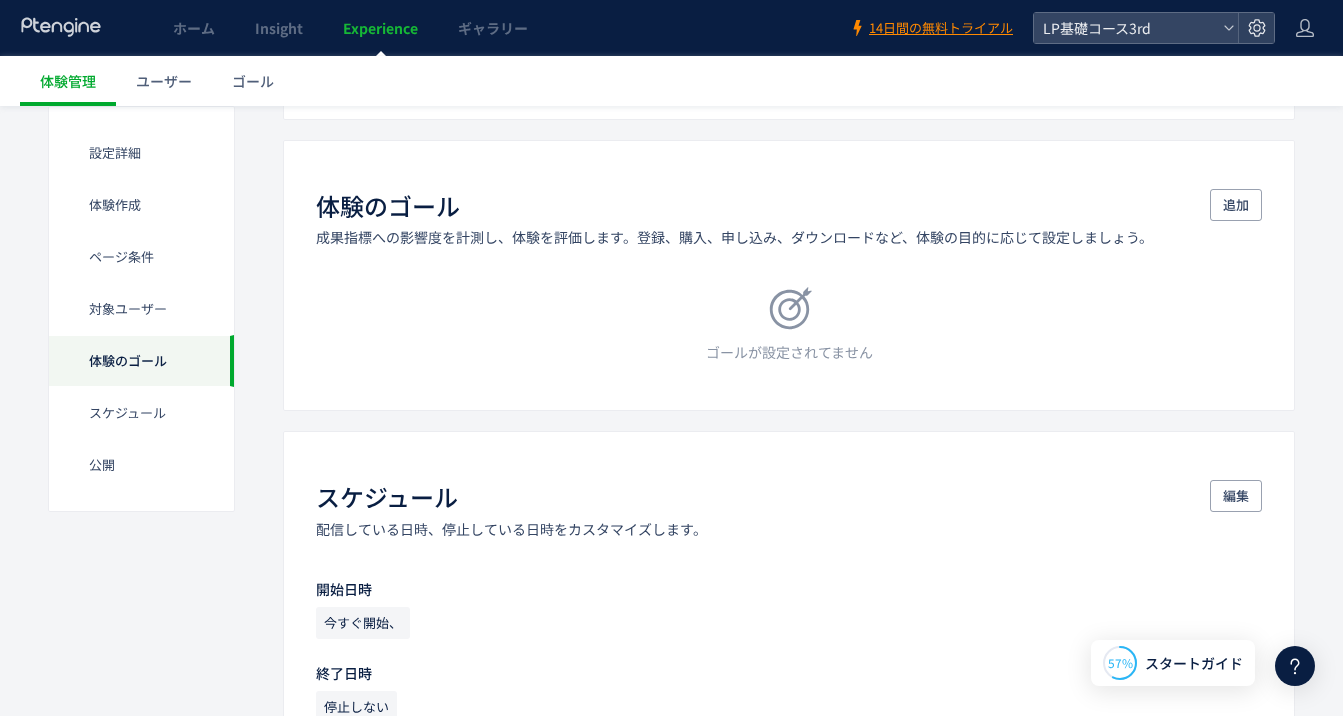 scroll, scrollTop: 1347, scrollLeft: 0, axis: vertical 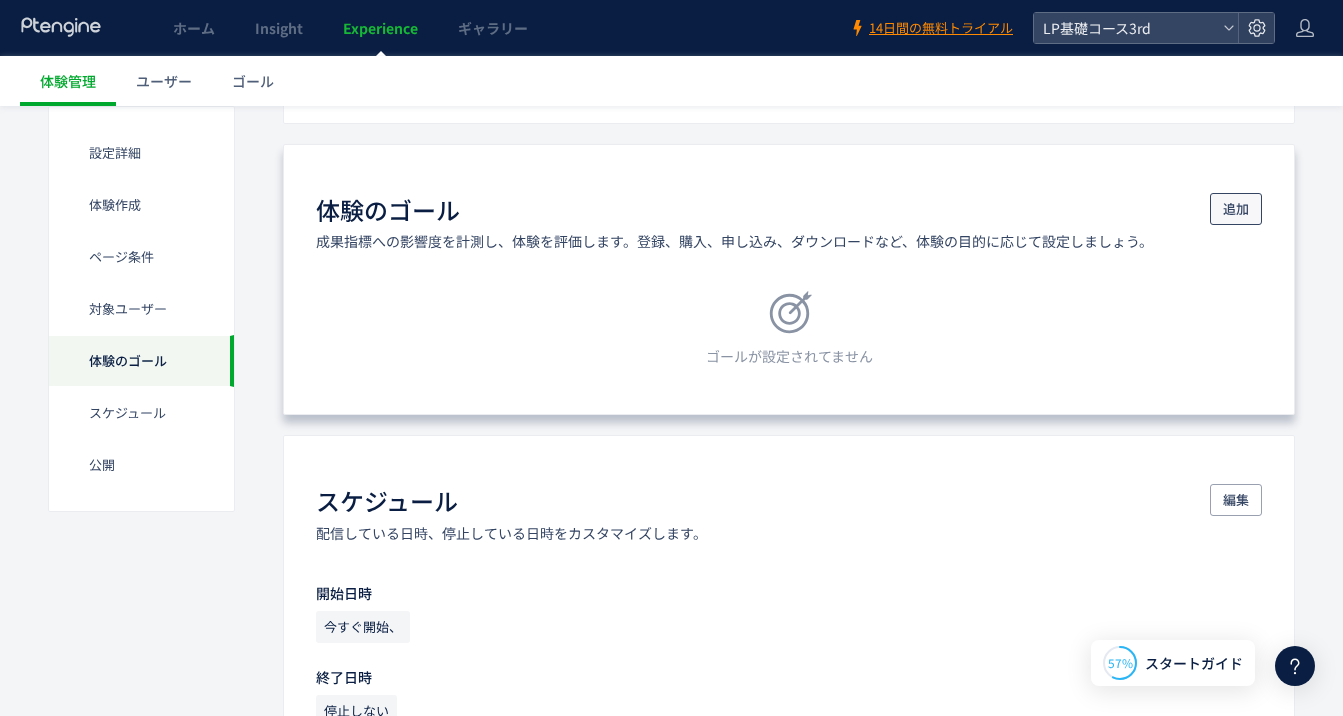 click on "追加" at bounding box center [1236, 209] 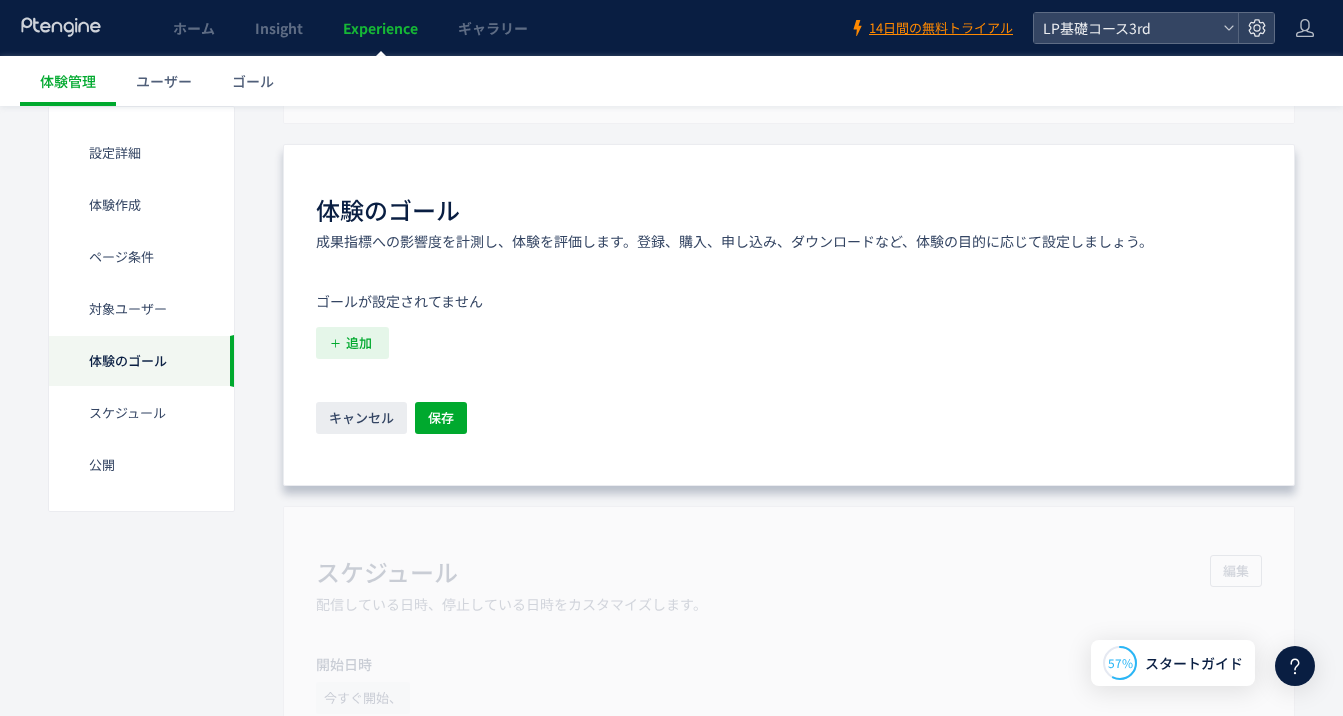 click on "追加" at bounding box center (359, 343) 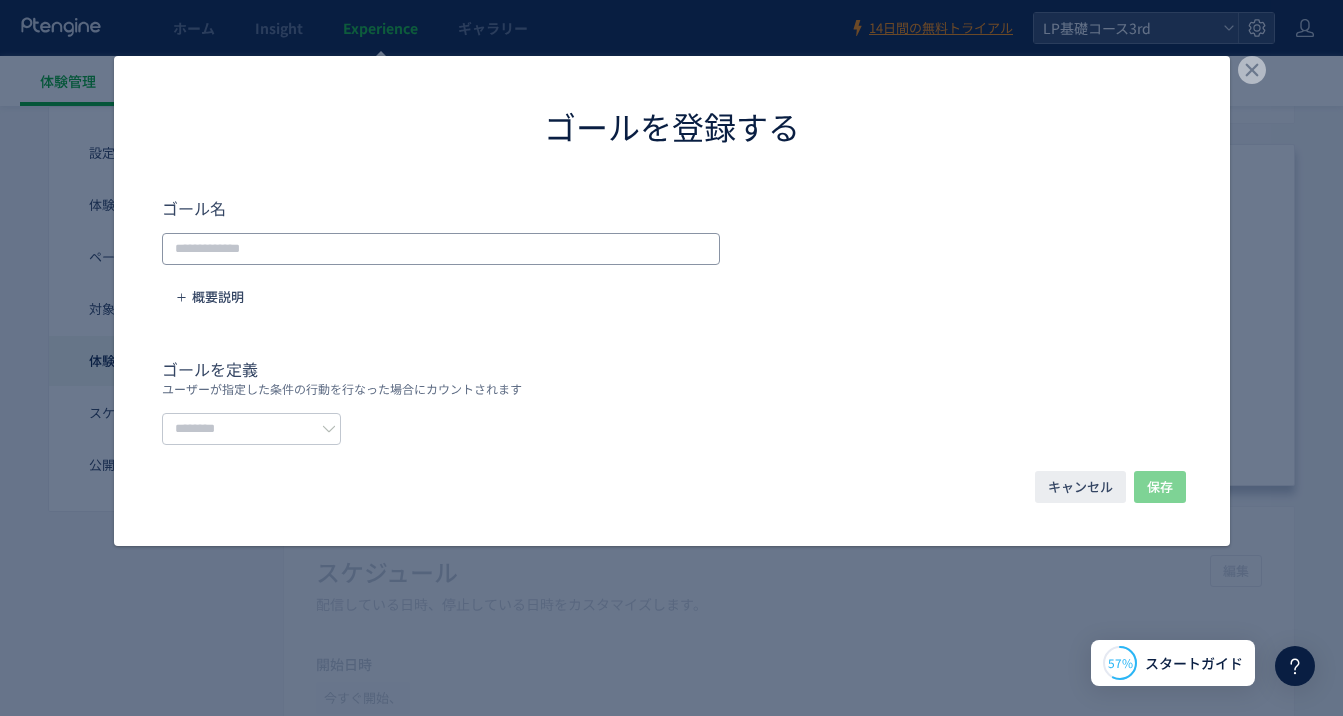 click 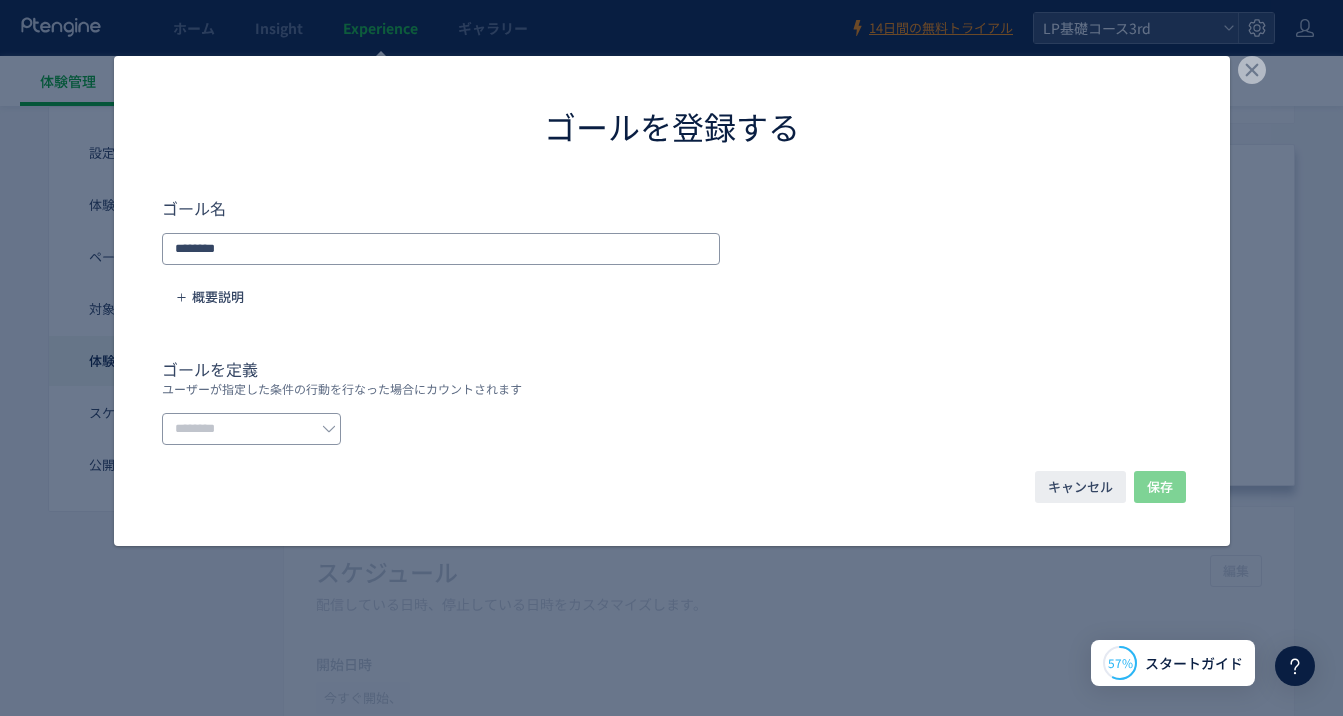 type on "********" 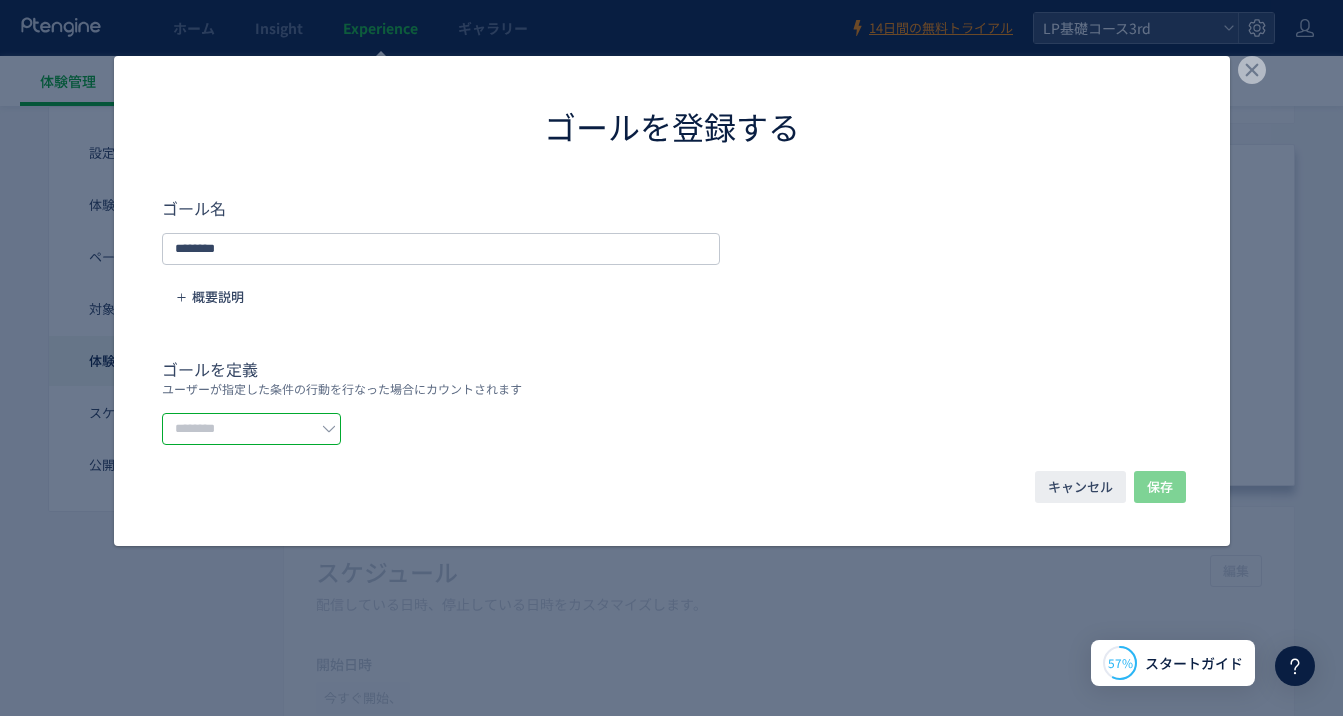 click 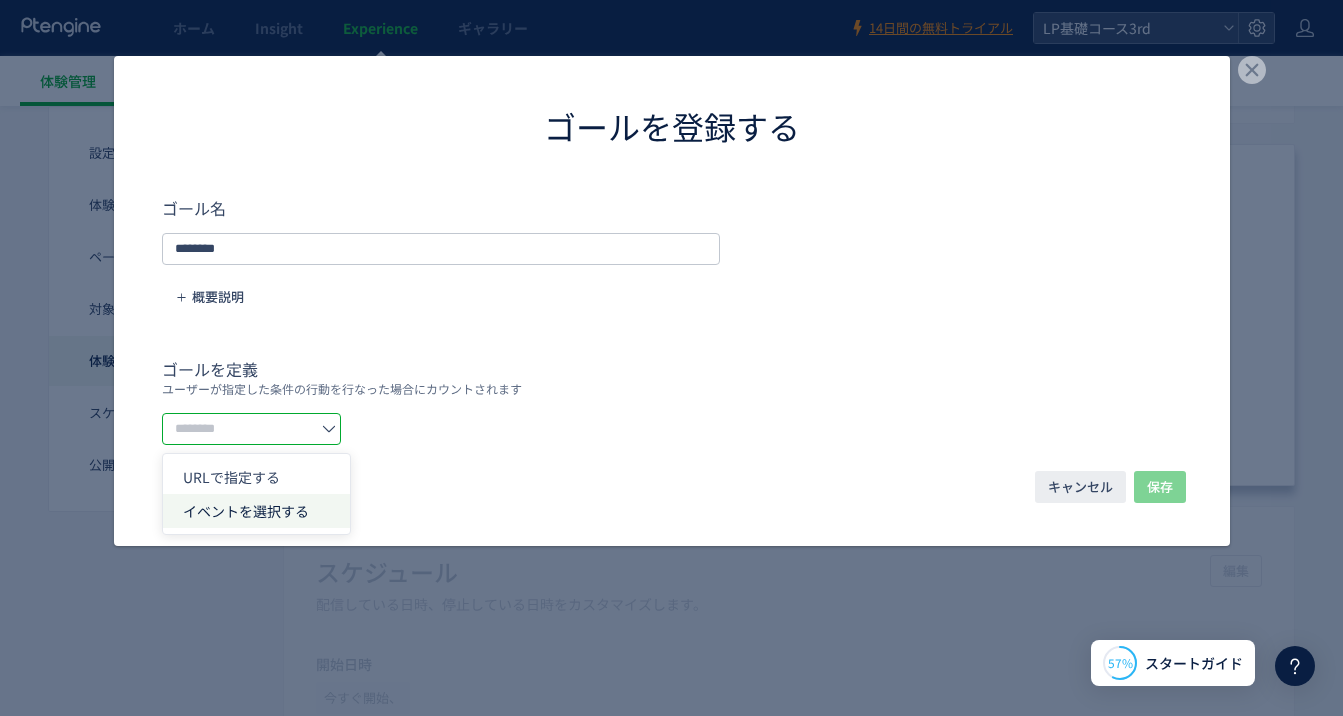 click on "イベントを選択する" 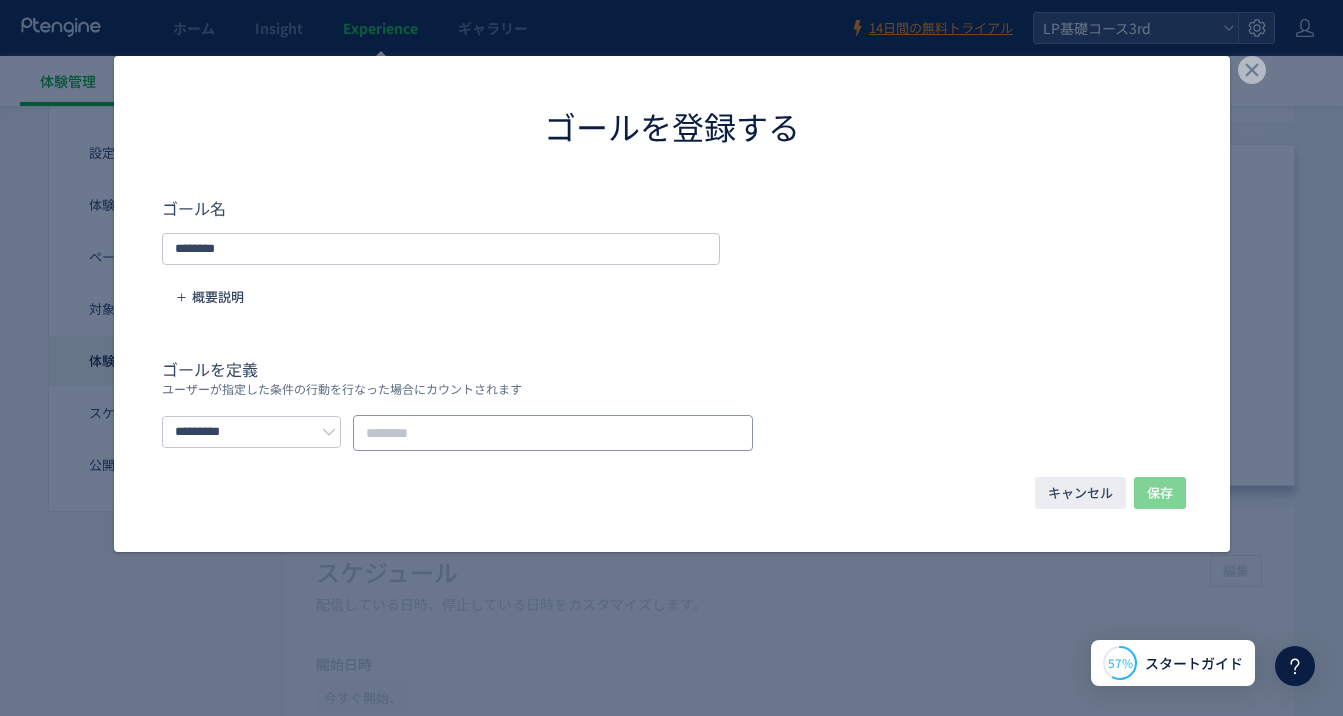click 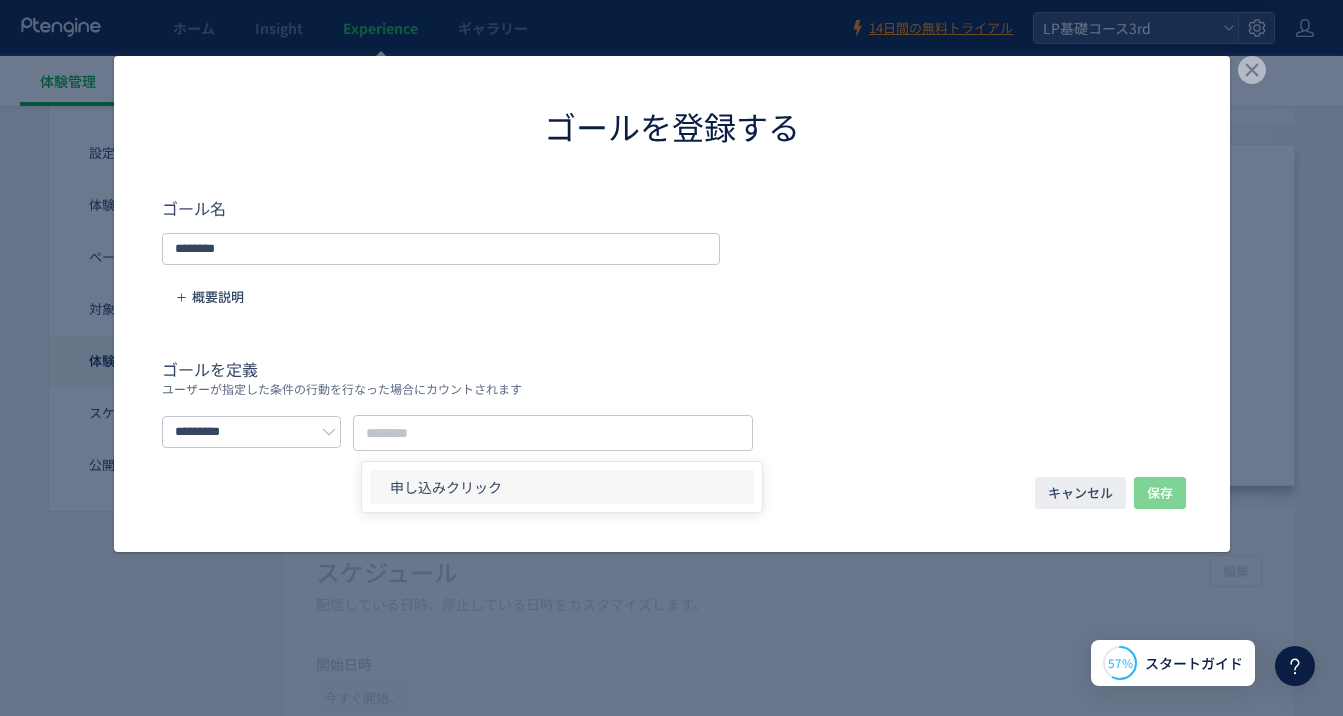 click on "申し込みクリック" 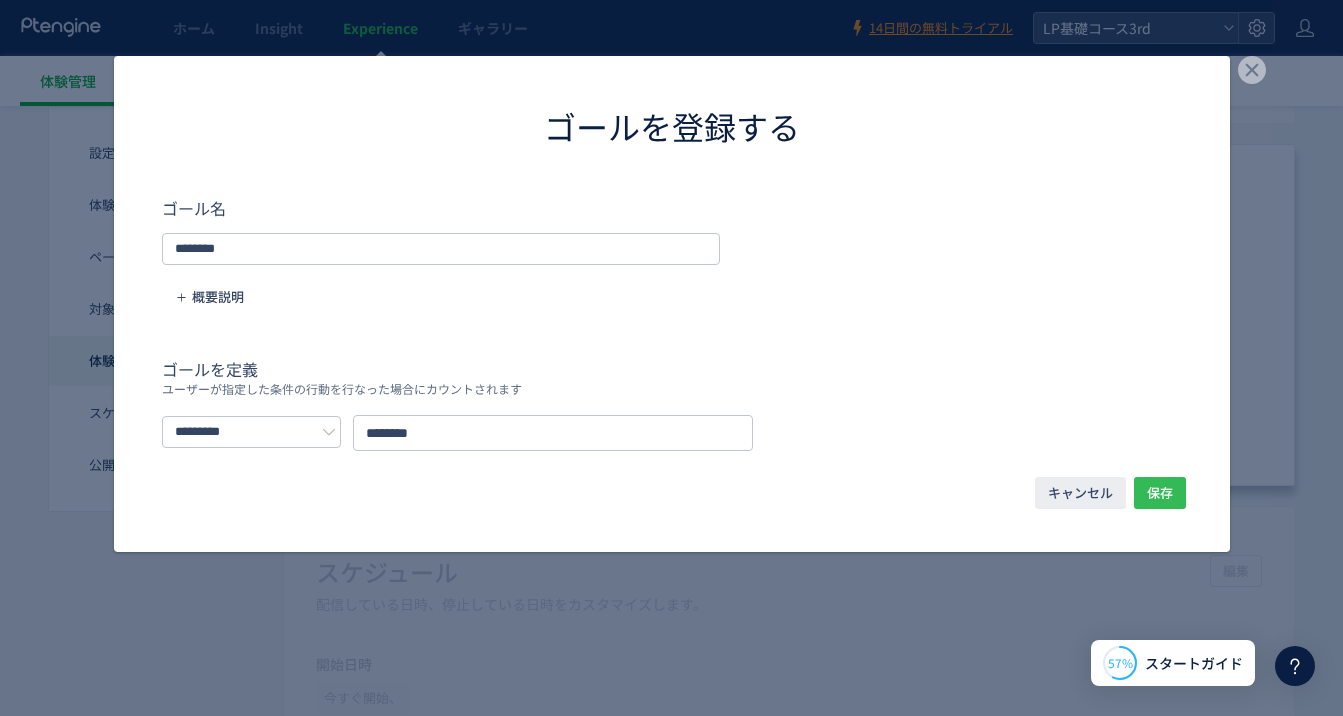 click on "保存" at bounding box center [1160, 493] 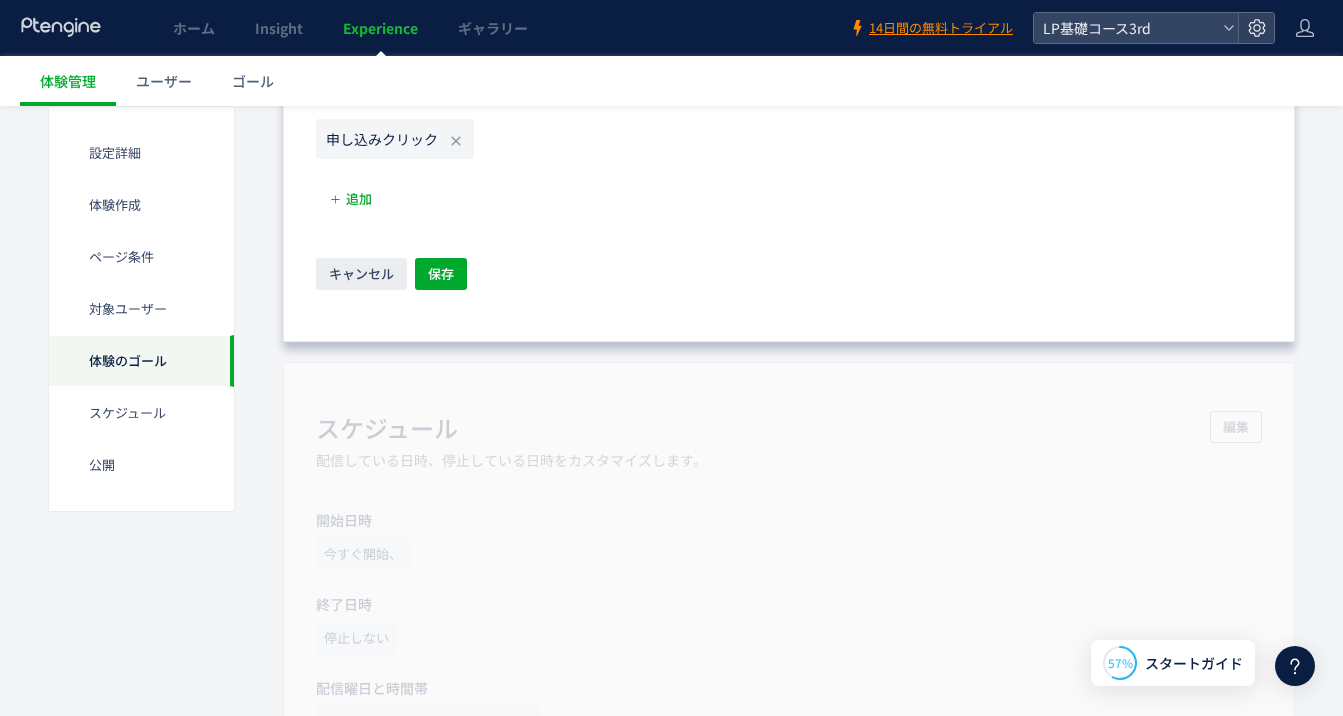 scroll, scrollTop: 1515, scrollLeft: 0, axis: vertical 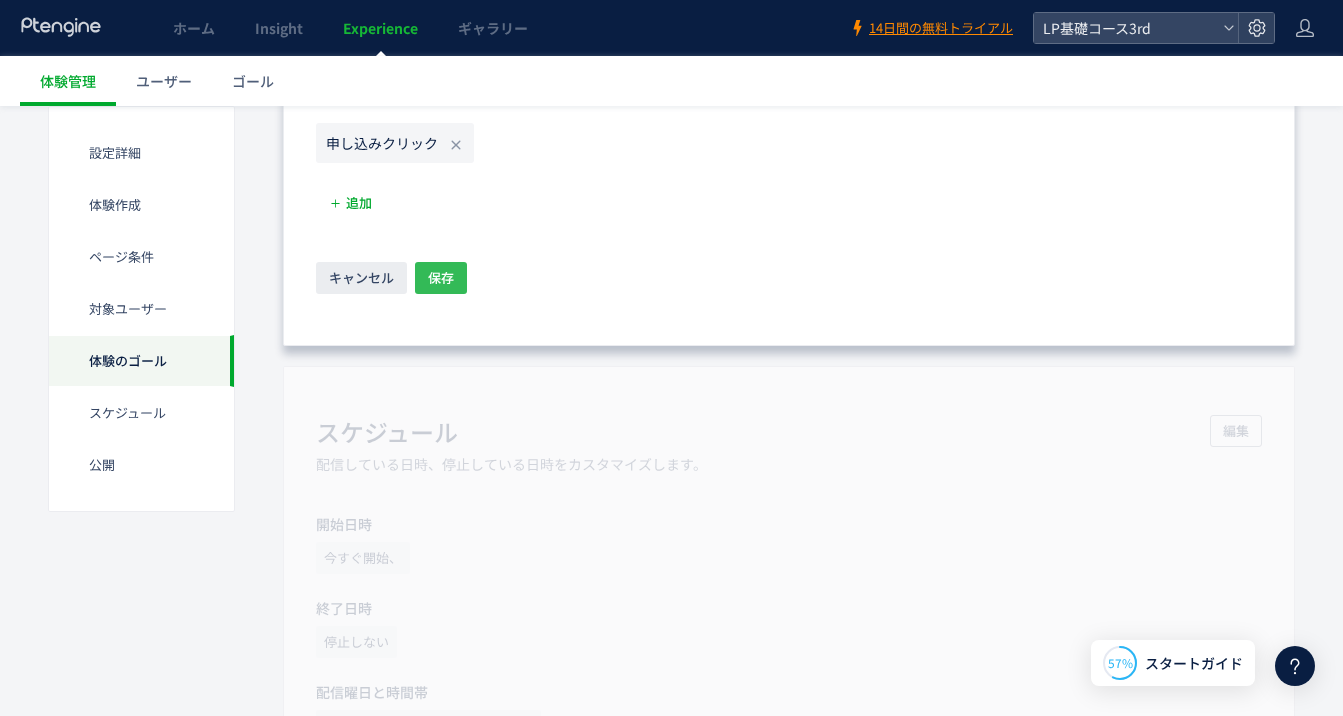 click on "保存" at bounding box center [441, 278] 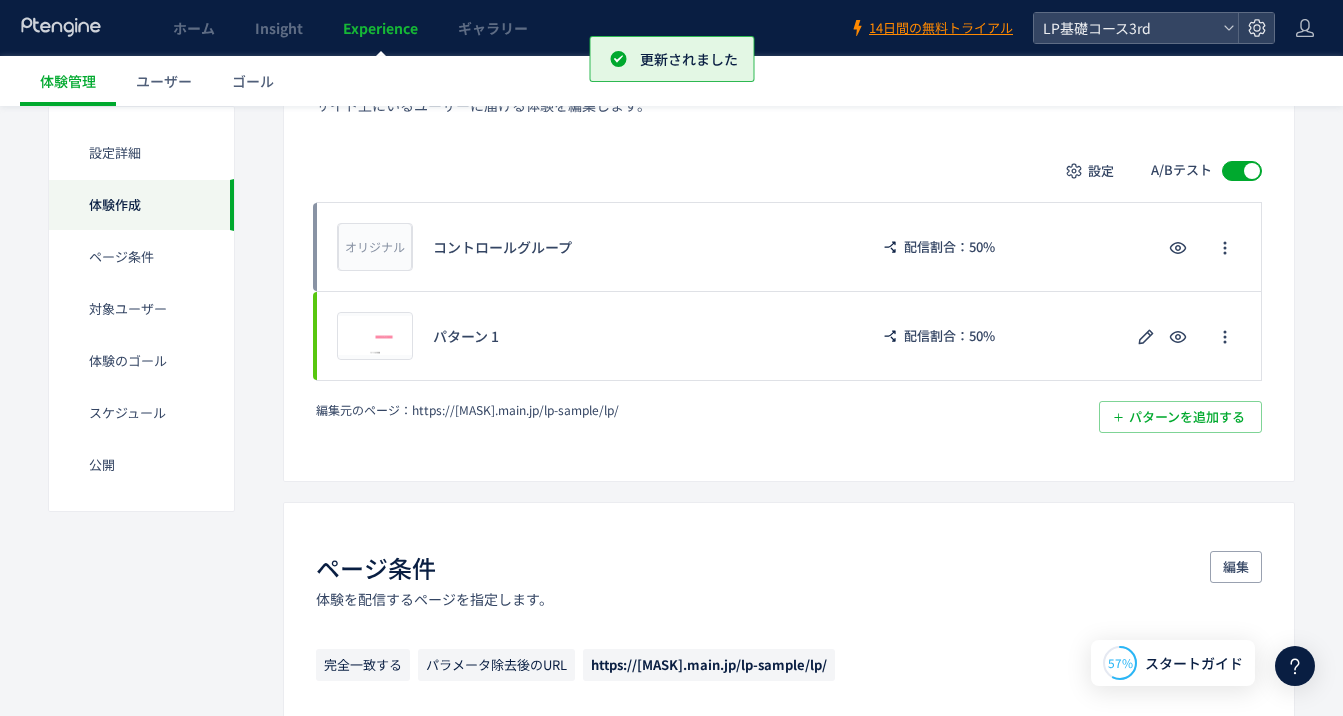 scroll, scrollTop: 0, scrollLeft: 0, axis: both 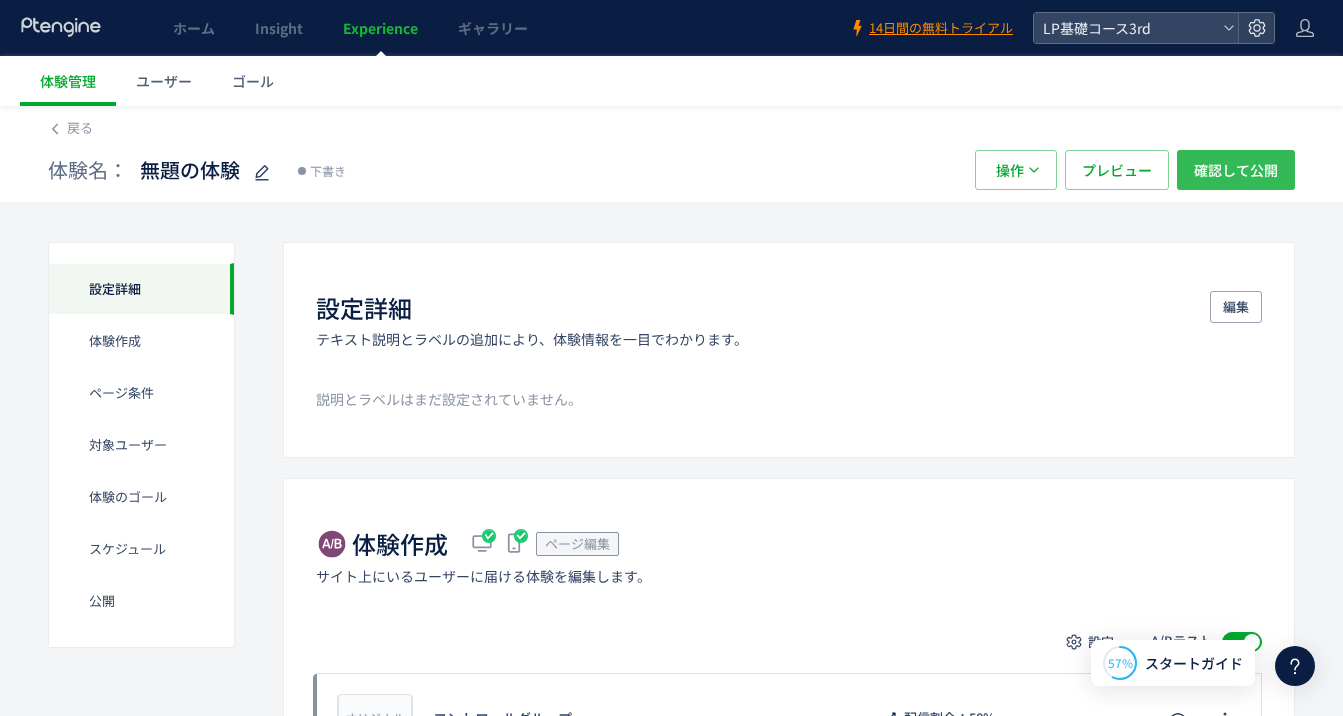click on "確認して公開" at bounding box center [1236, 170] 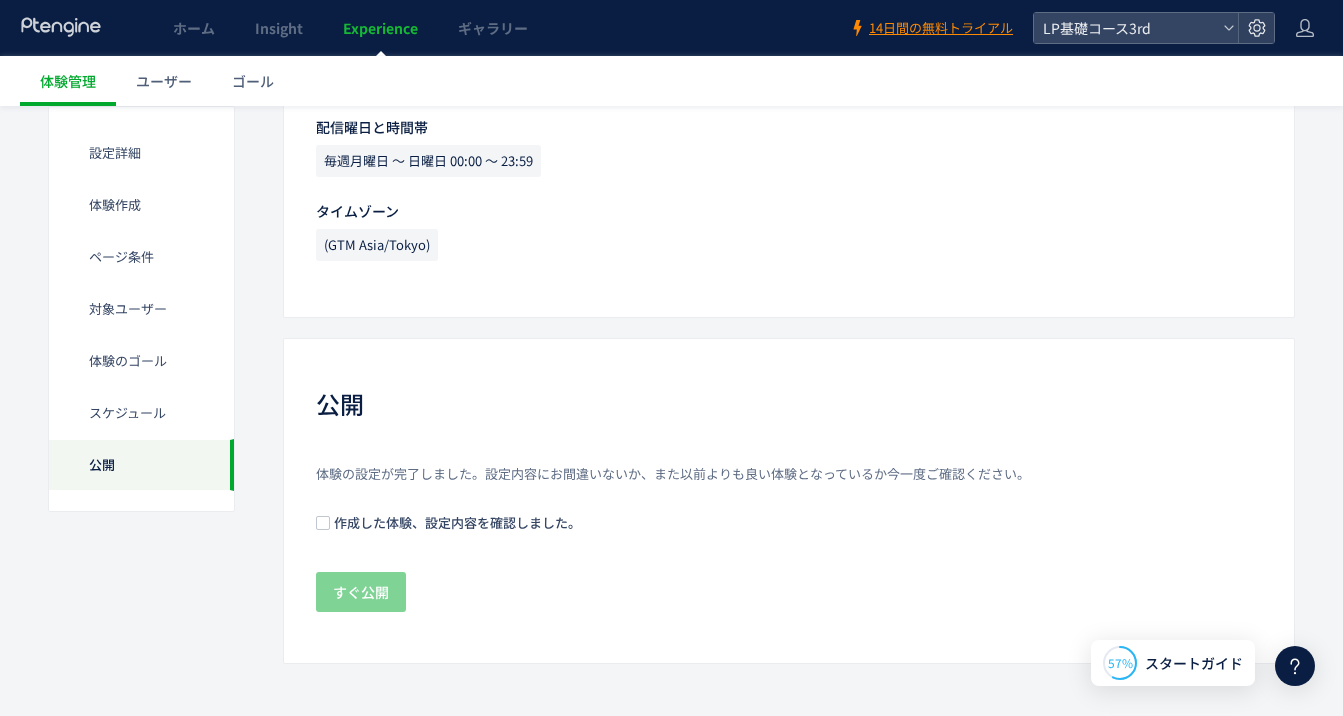 scroll, scrollTop: 1954, scrollLeft: 0, axis: vertical 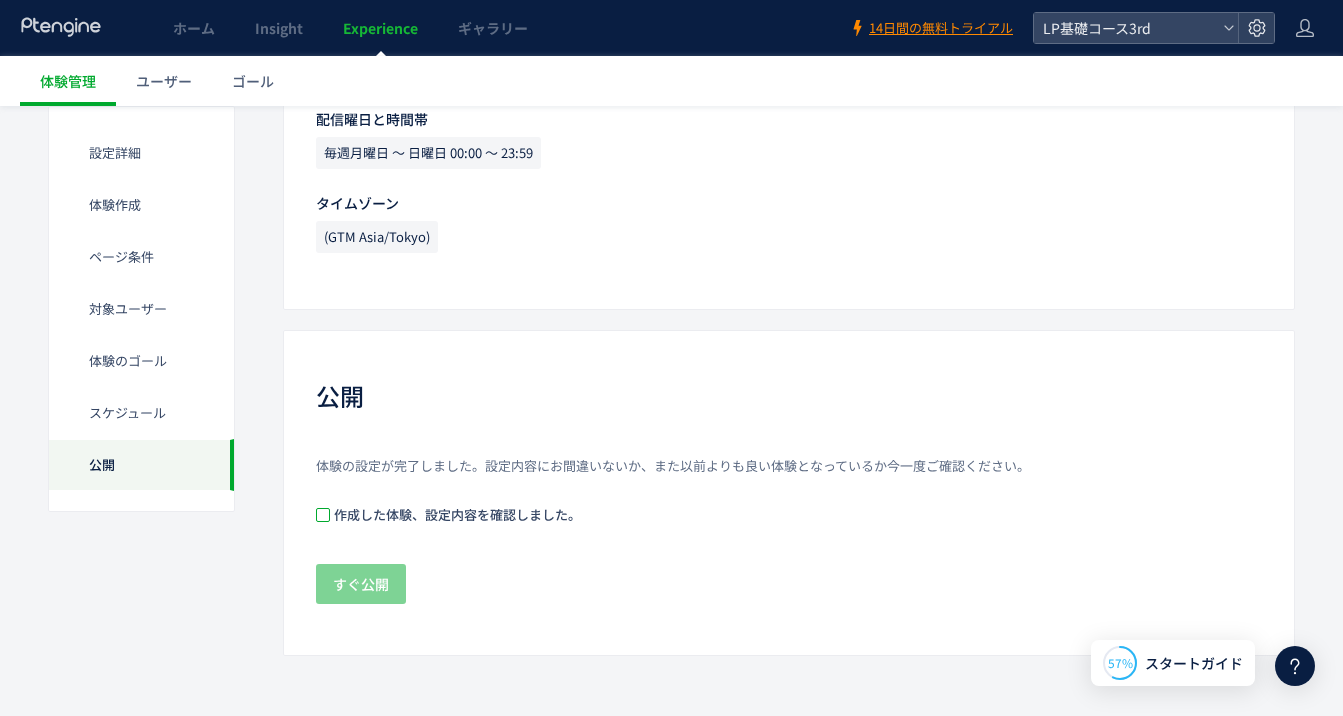 click at bounding box center [323, 515] 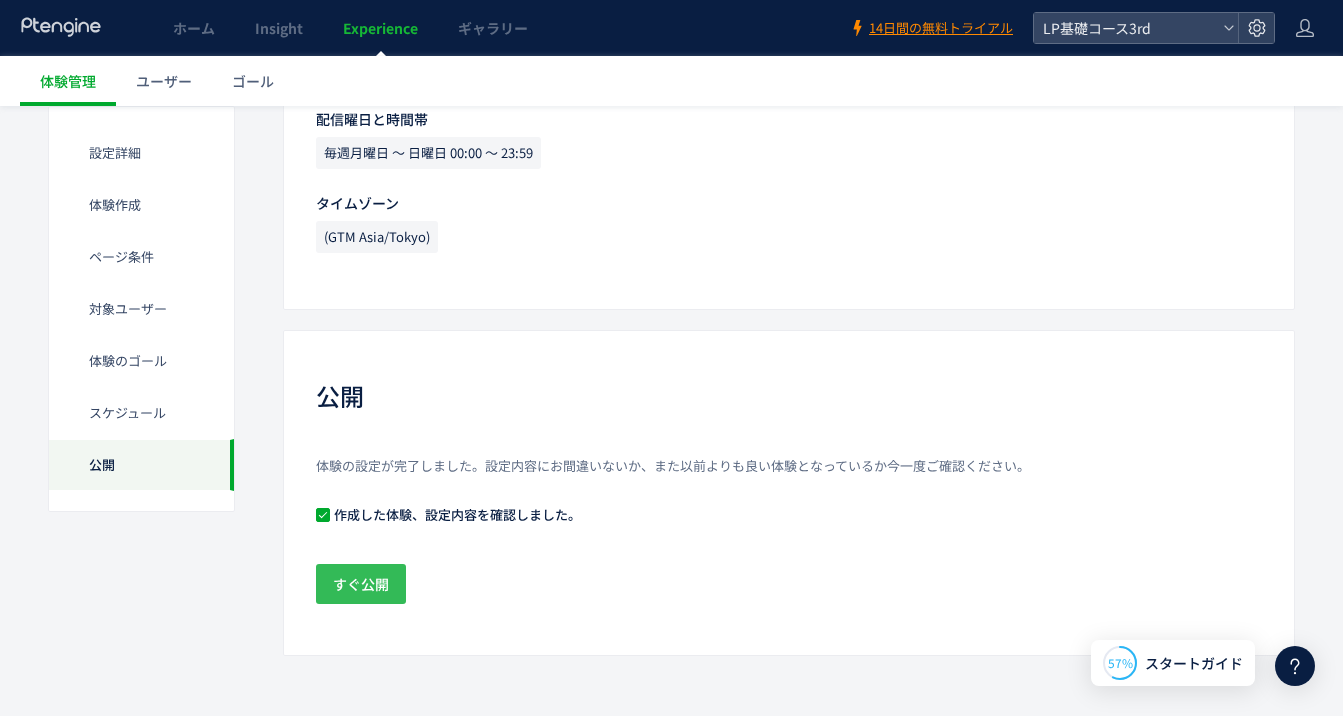 click on "すぐ公開" at bounding box center (361, 584) 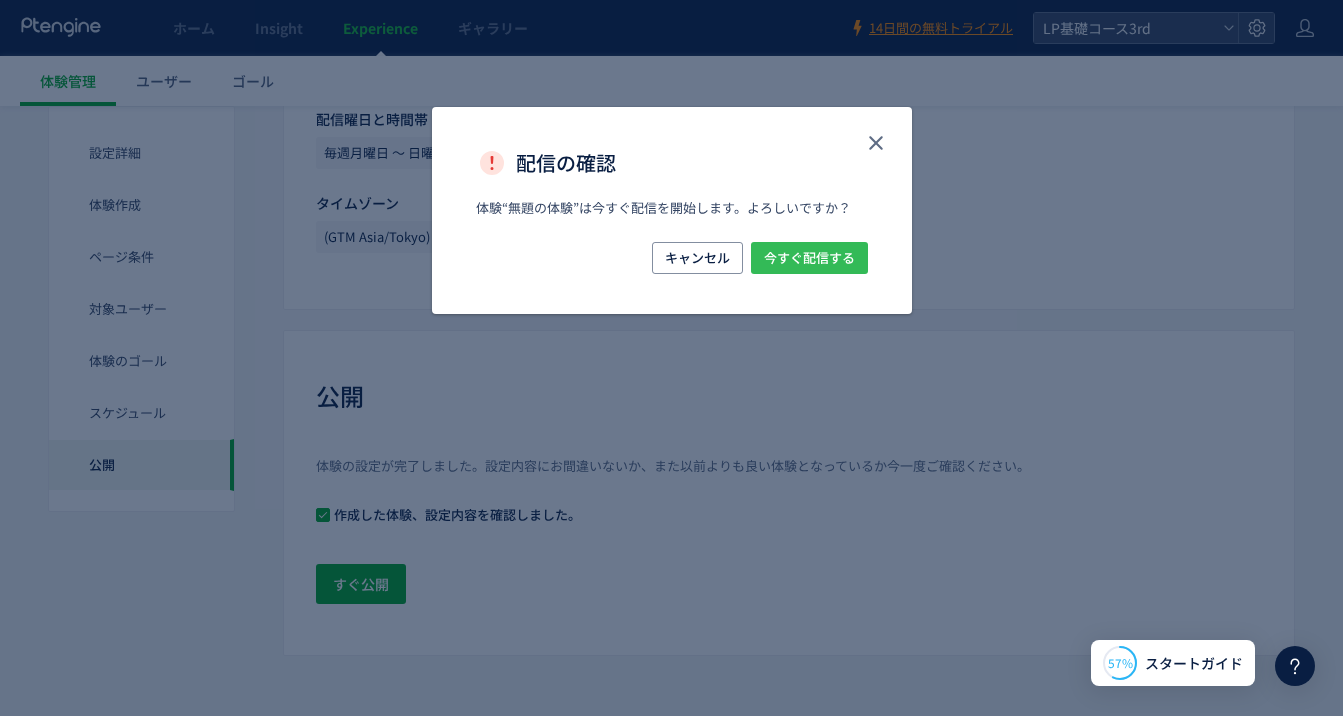 click on "今すぐ配信する" at bounding box center (809, 258) 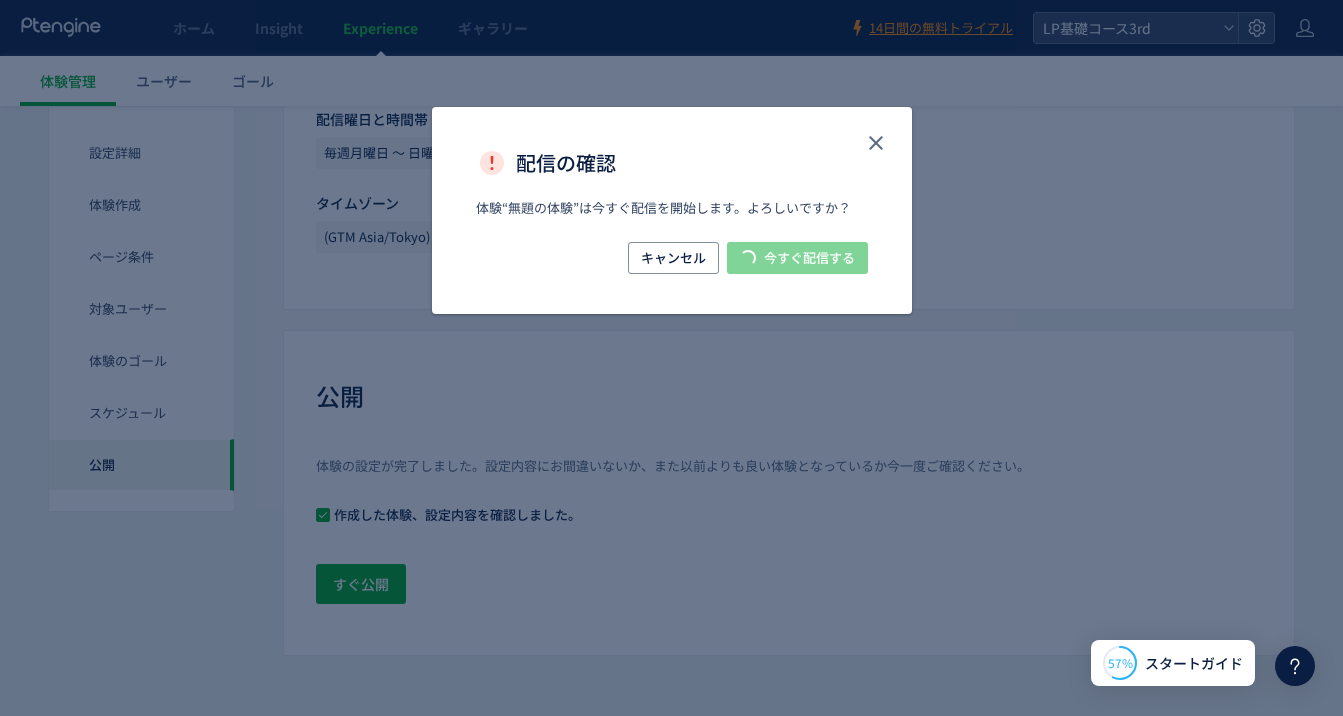 scroll, scrollTop: 0, scrollLeft: 0, axis: both 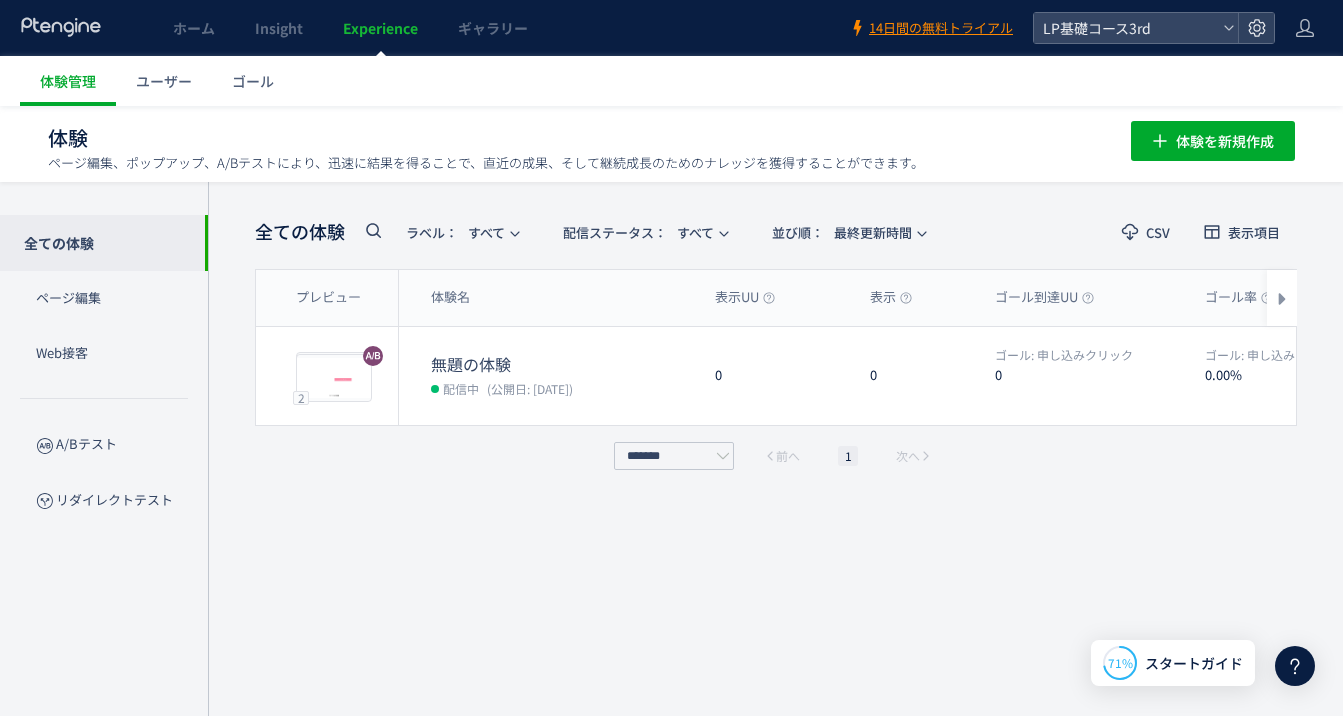 click on "全ての体験 ラベル：  すべて 配信ステータス​：  すべて 並び順：  最終更新時間 CSV 表示項目 プレビュー 体験名 表示UU 表示 ゴール到達UU ゴール率 最終更新時間 ラベル プレビュー 2 プレビュー 無題の体験 配信中 (公開日: 2025/07/12) 0 0 ゴール: 申し込みクリック 0 ゴール: 申し込みクリック 0.00% 2025/07/12 -- 編集 レポート 2 プレビュー 編集 レポート ******* 前へ  1  次へ ヒートマップが表示できません キャンセル 確定 データがありません" at bounding box center [776, 449] 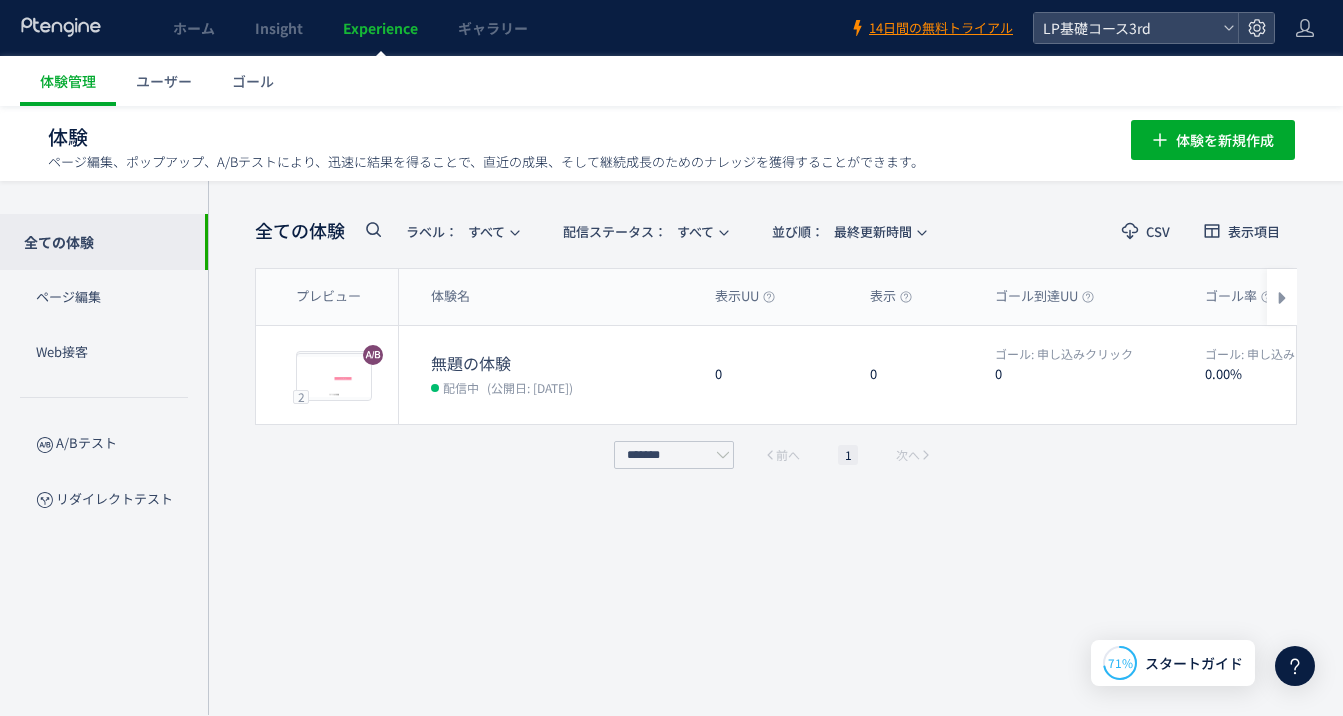 scroll, scrollTop: 0, scrollLeft: 0, axis: both 